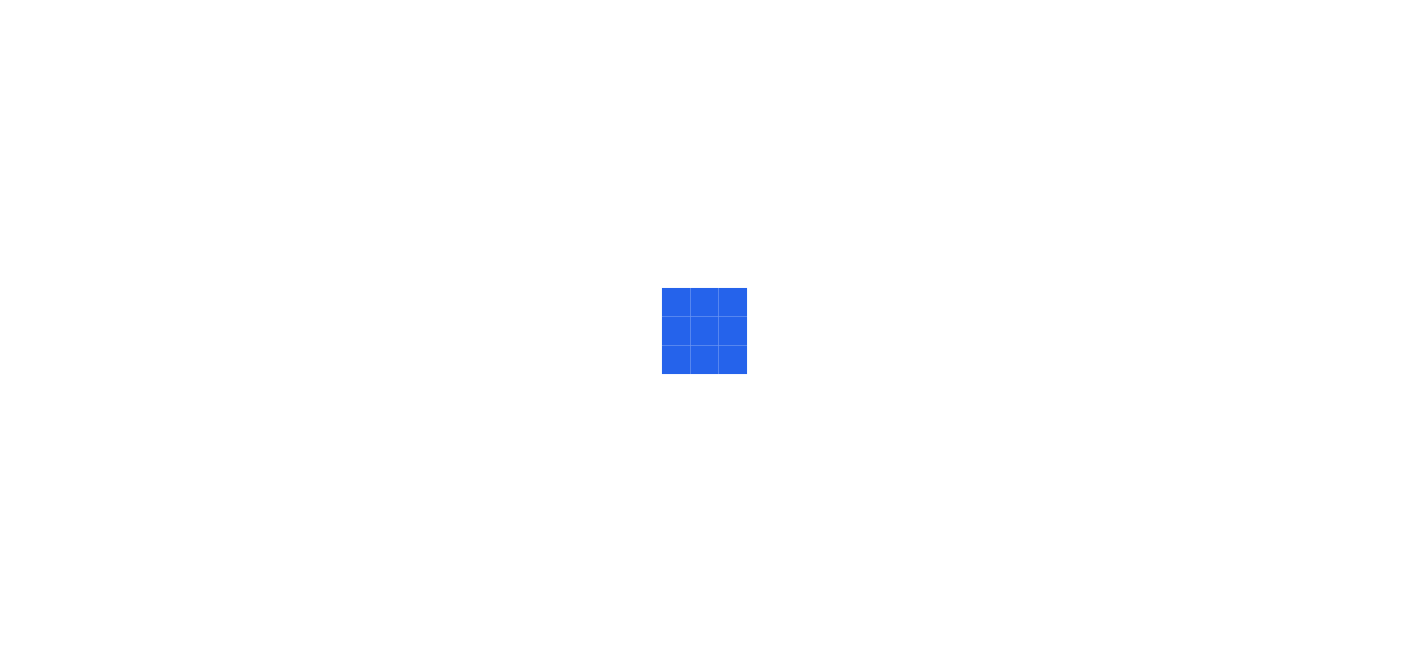 scroll, scrollTop: 0, scrollLeft: 0, axis: both 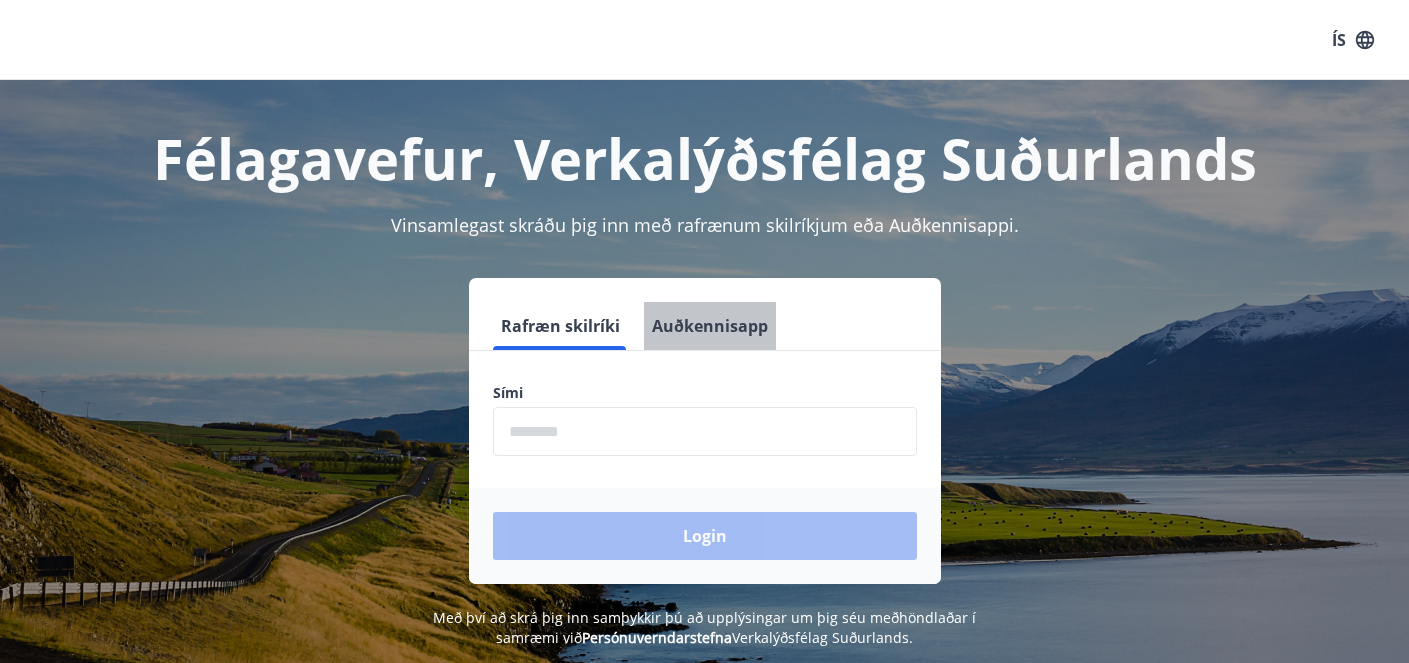 click on "Auðkennisapp" at bounding box center (710, 326) 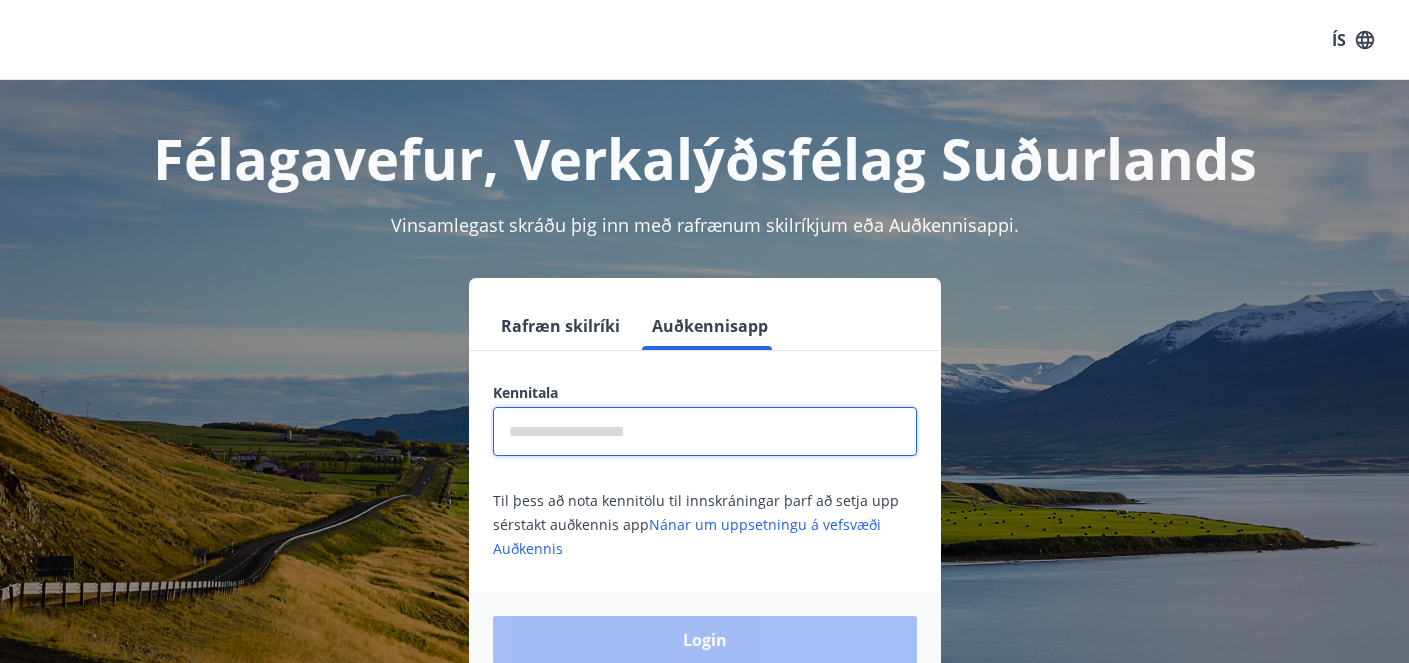 click at bounding box center [705, 431] 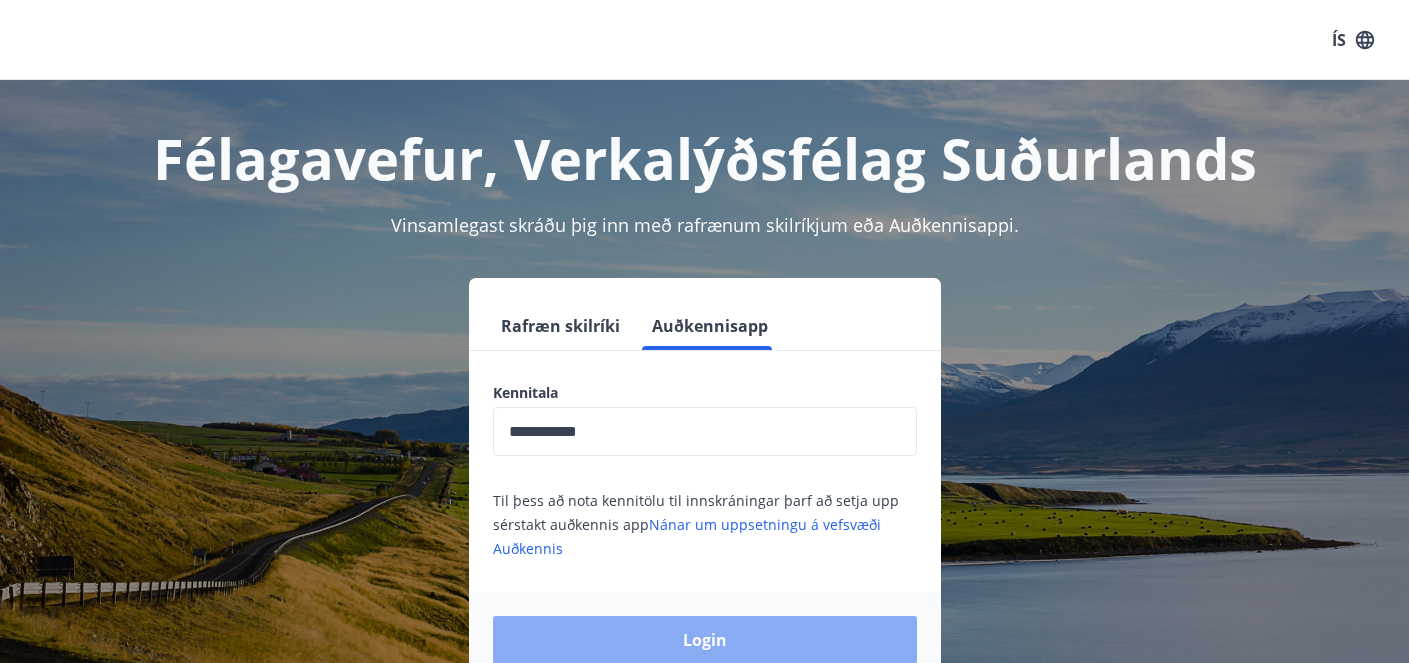 click on "Login" at bounding box center (705, 640) 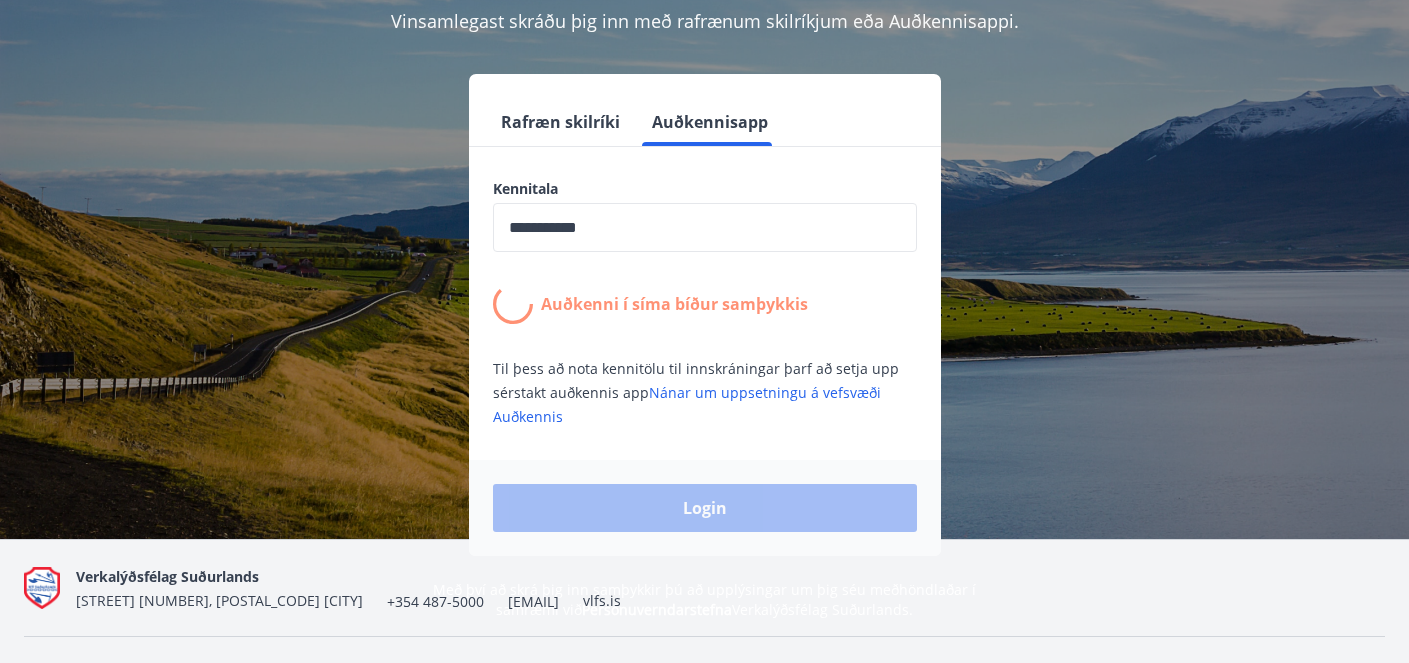 scroll, scrollTop: 245, scrollLeft: 0, axis: vertical 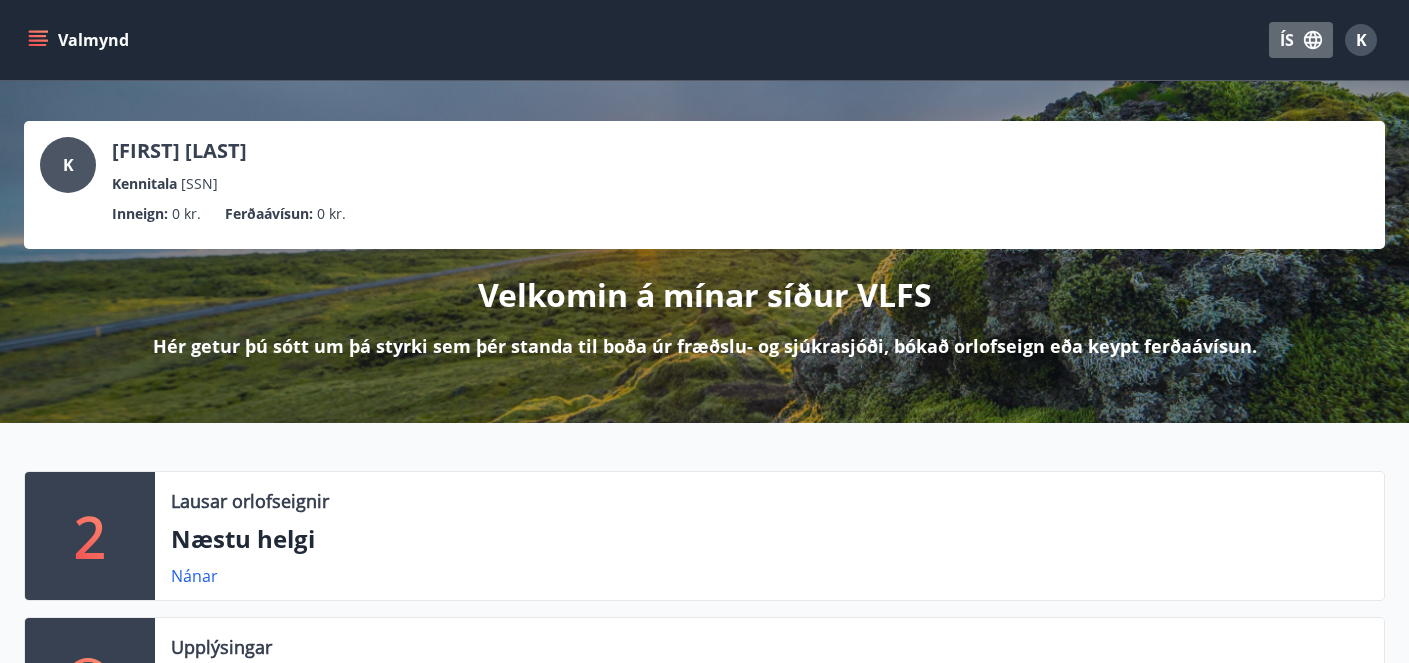 click on "ÍS" at bounding box center [1301, 40] 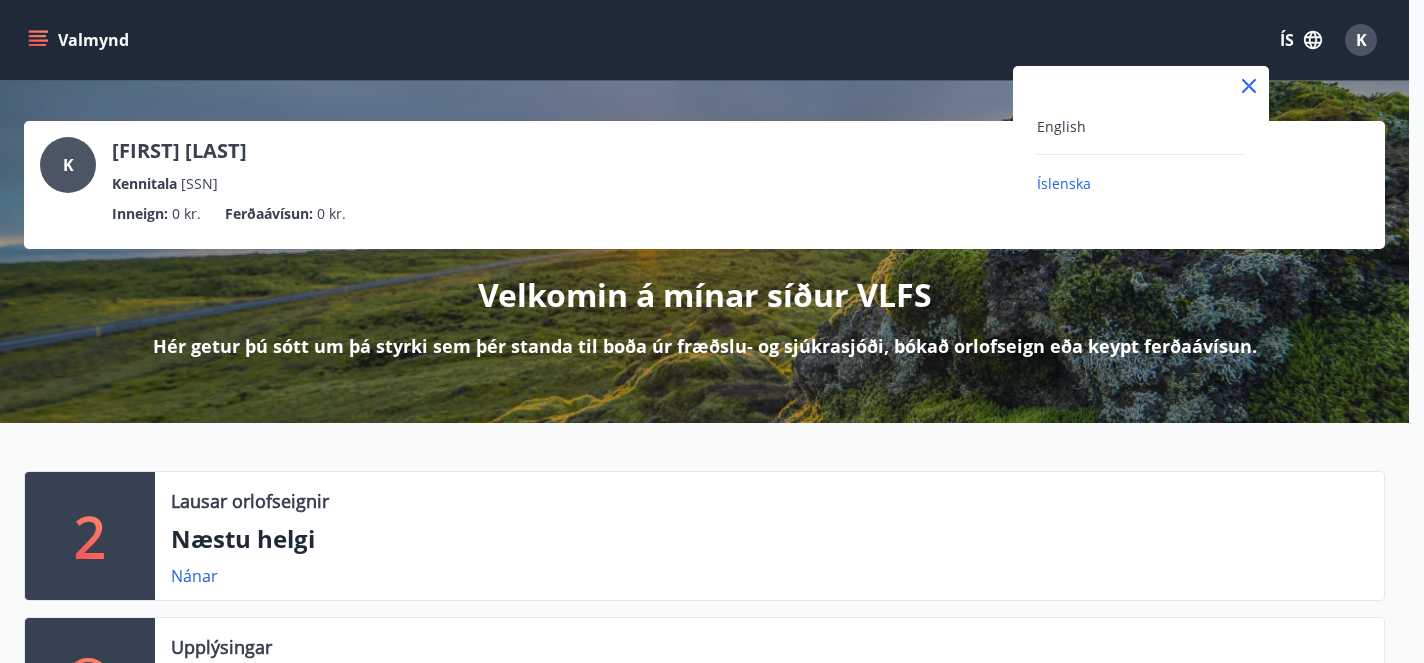 click on "English" at bounding box center [1141, 126] 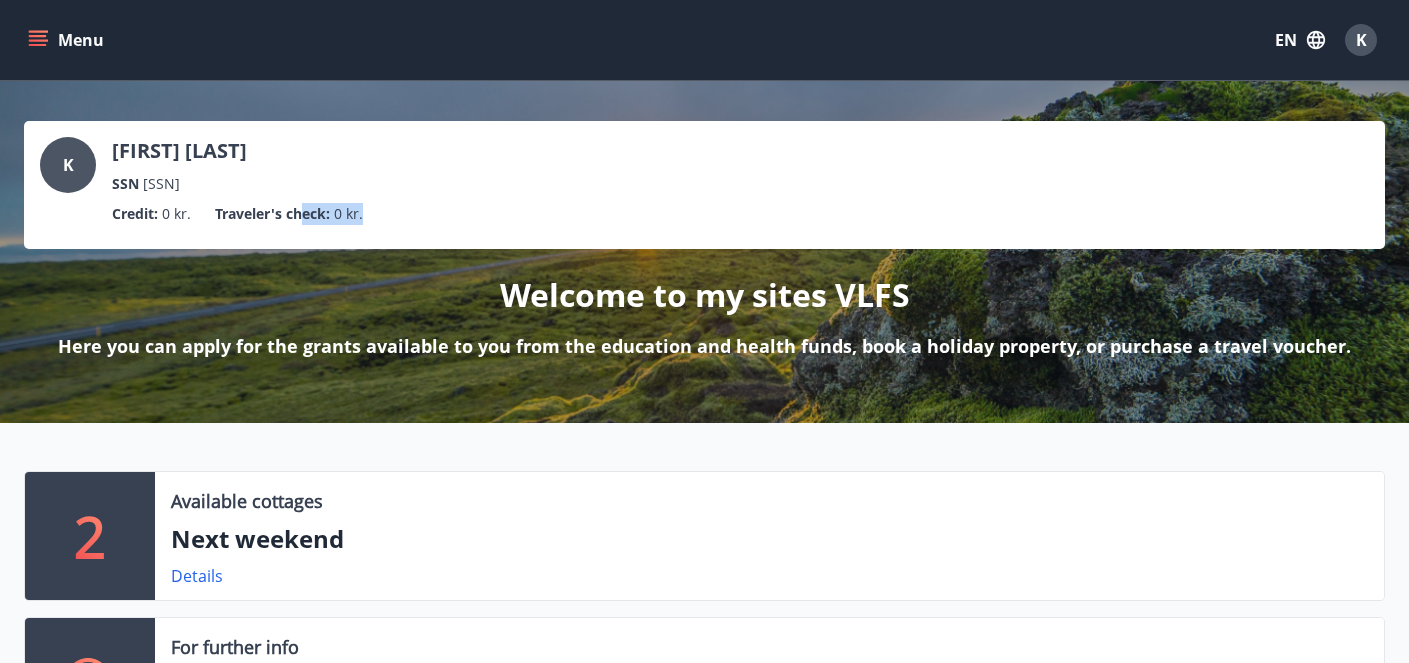 drag, startPoint x: 299, startPoint y: 215, endPoint x: 378, endPoint y: 214, distance: 79.00633 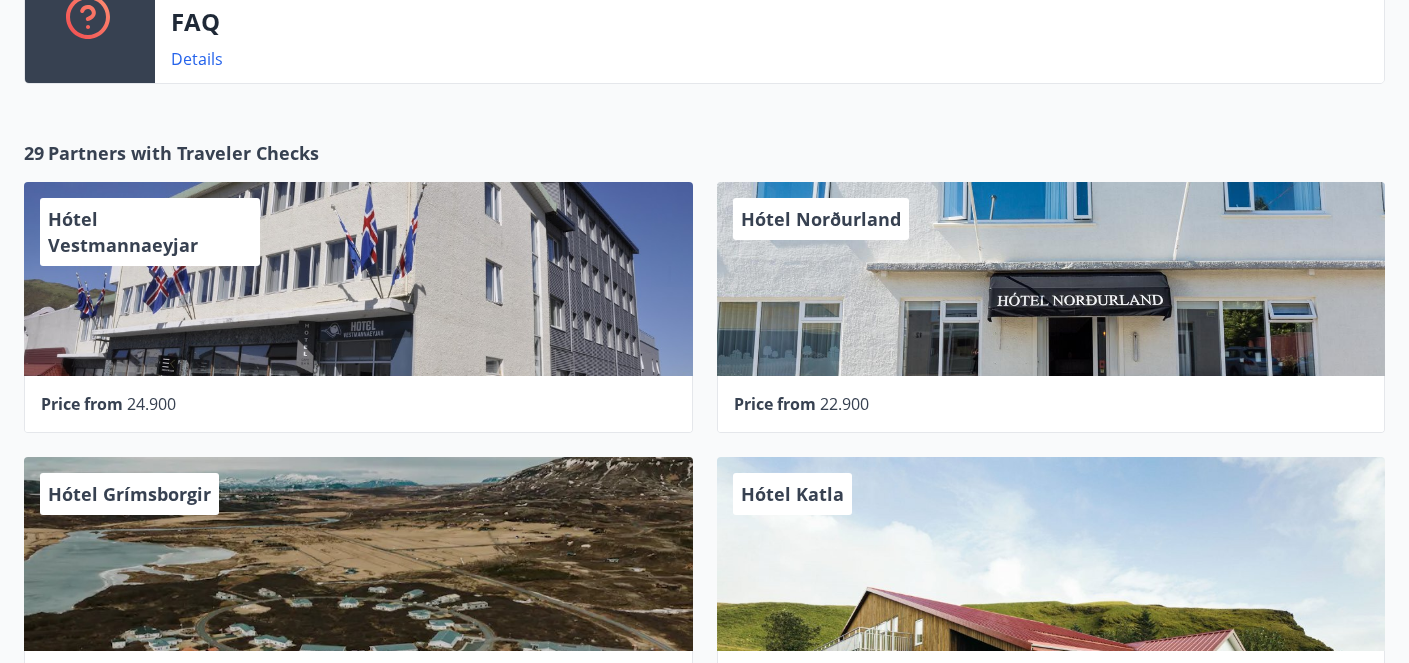 scroll, scrollTop: 0, scrollLeft: 0, axis: both 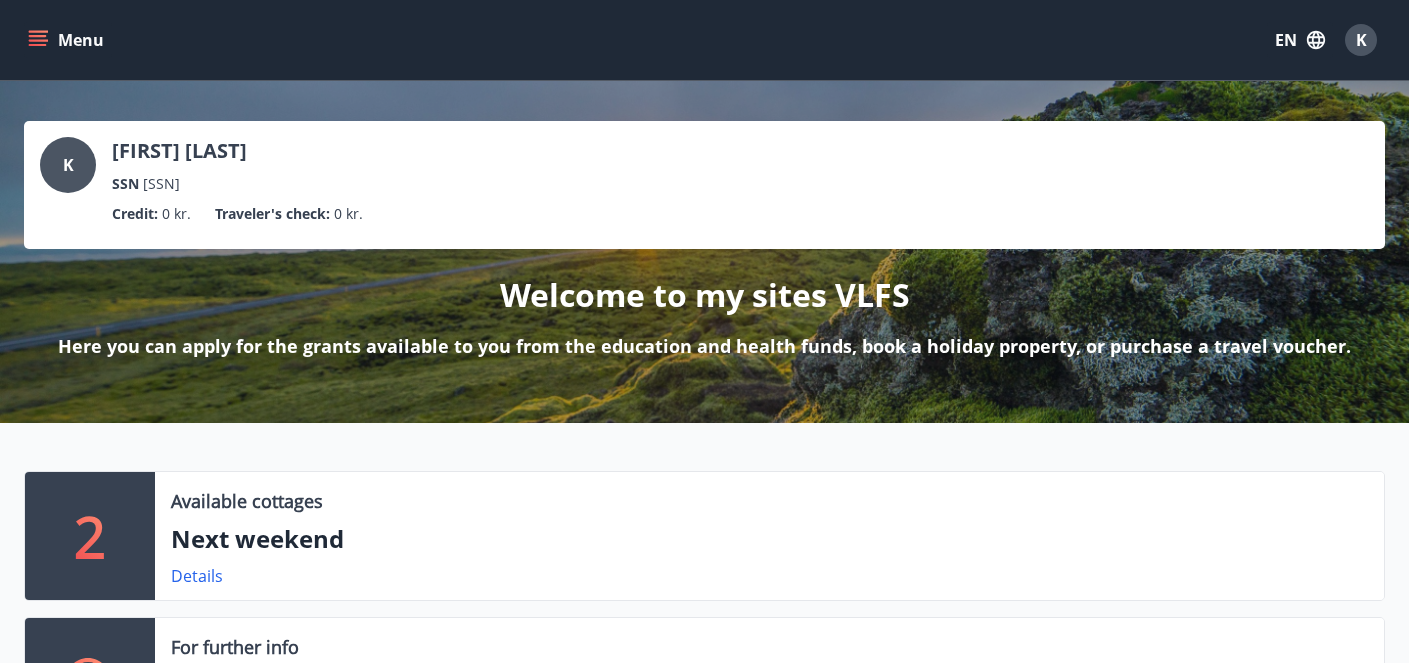 click 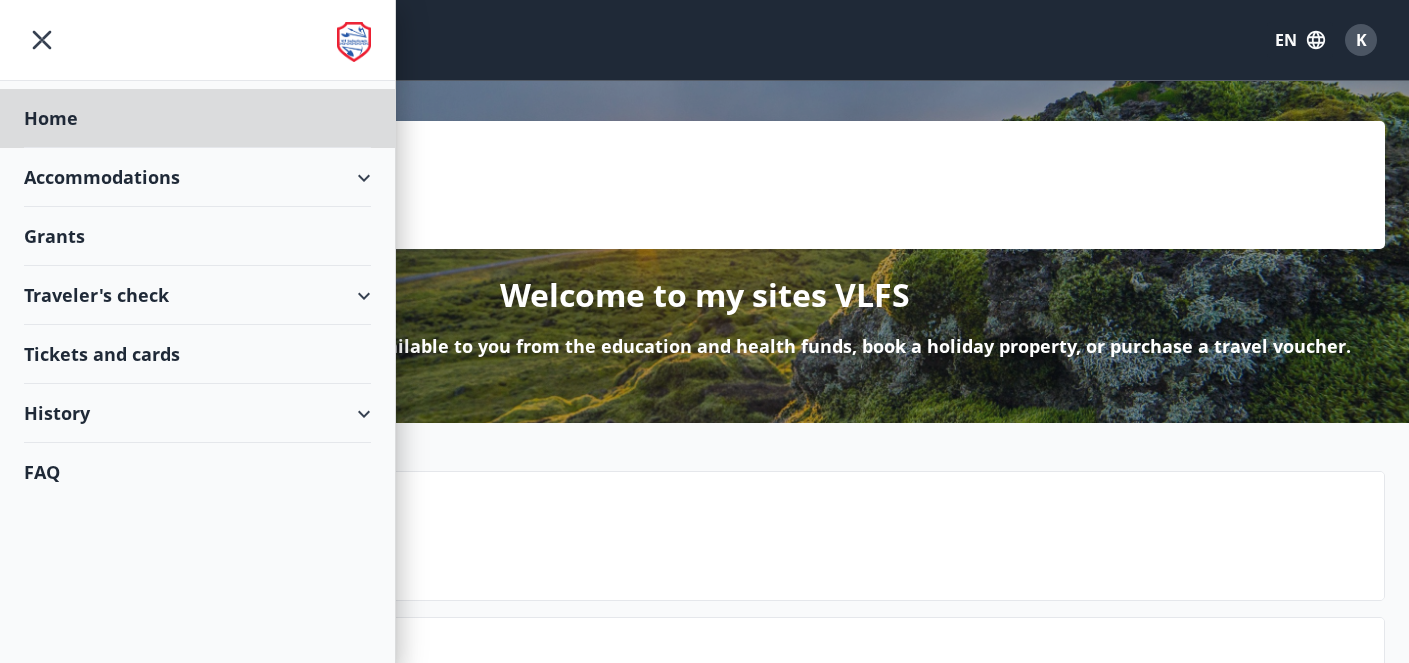 click on "Grants" at bounding box center [197, 118] 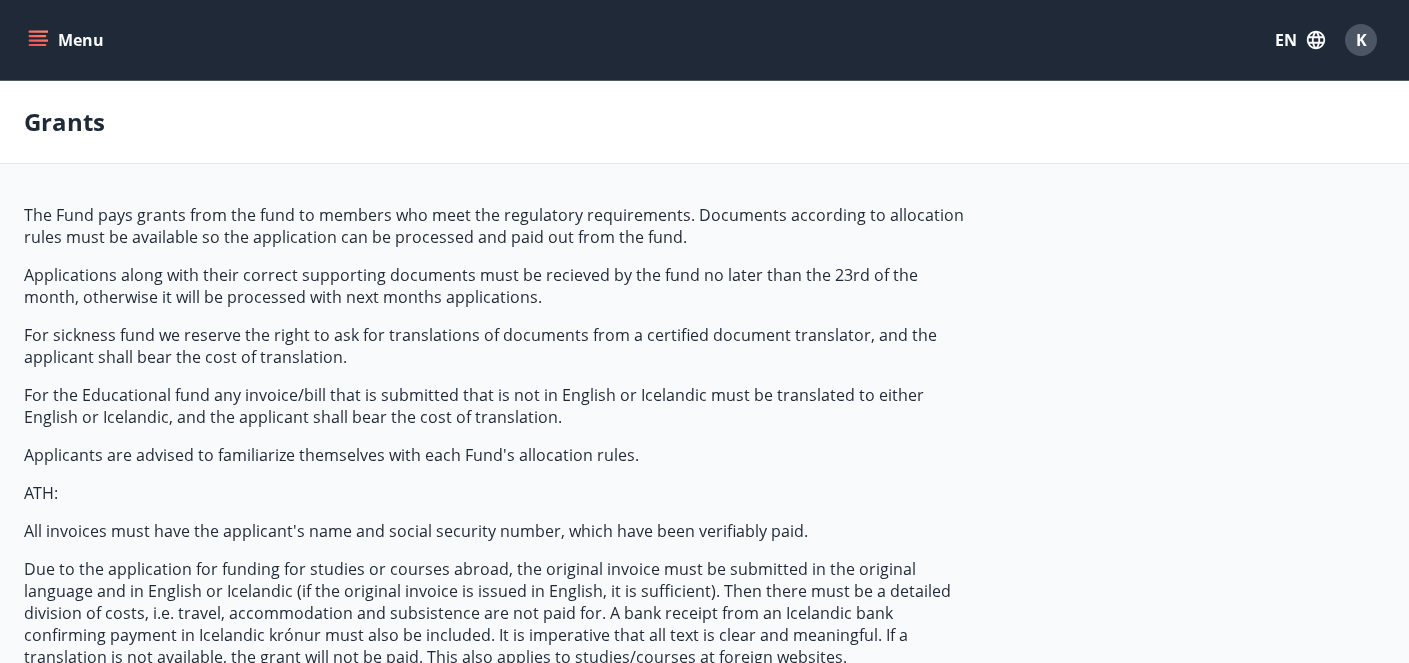 scroll, scrollTop: 373, scrollLeft: 0, axis: vertical 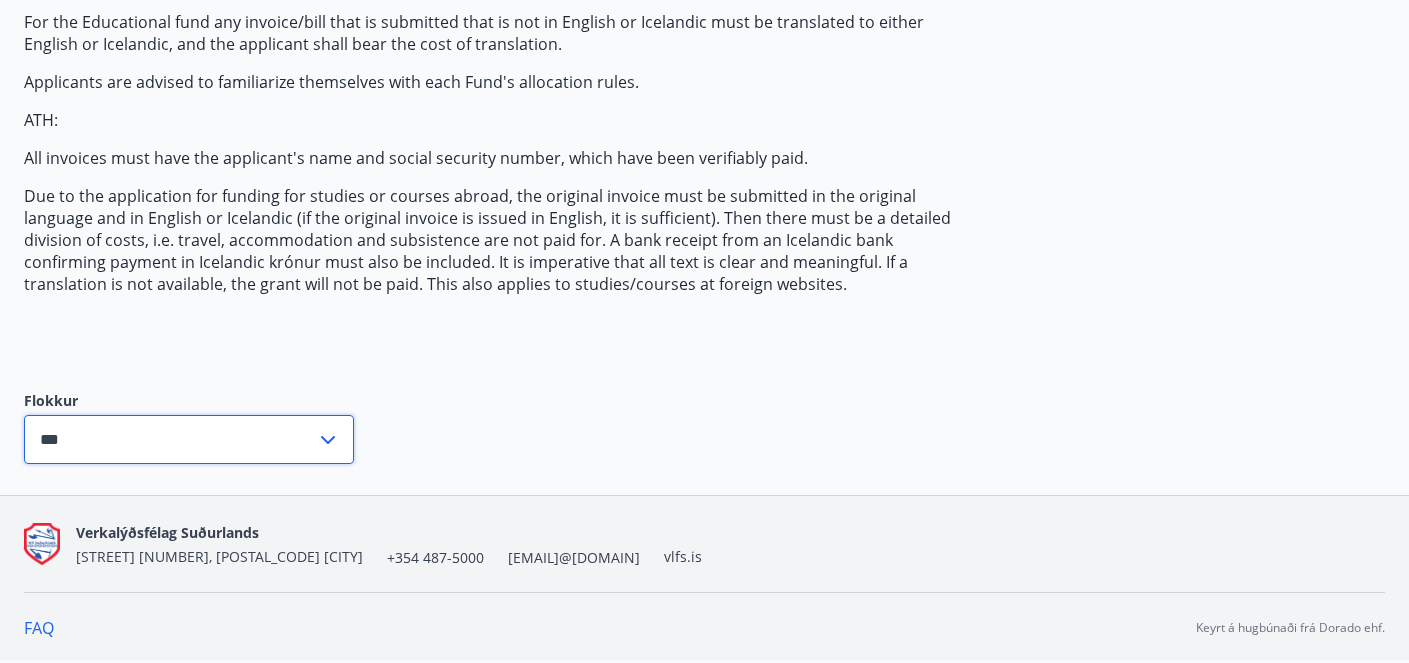 click on "***" at bounding box center (170, 439) 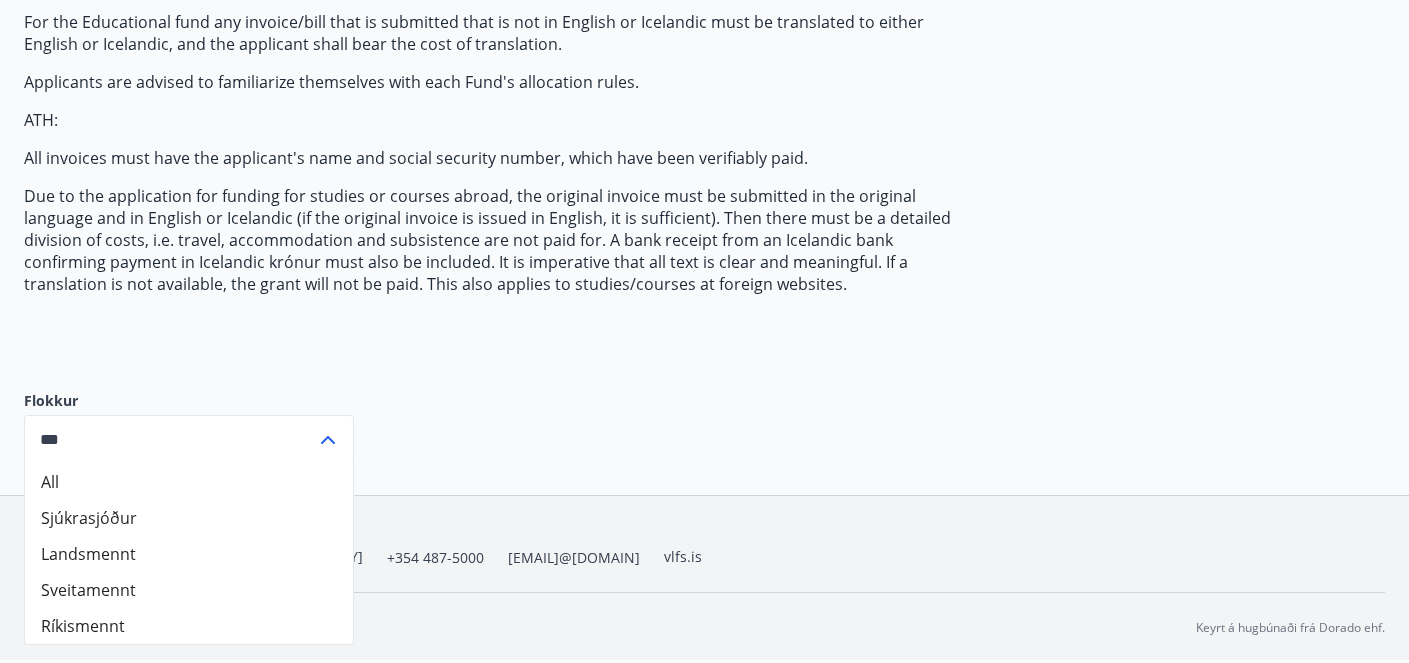 click on "Sjúkrasjóður" at bounding box center [189, 518] 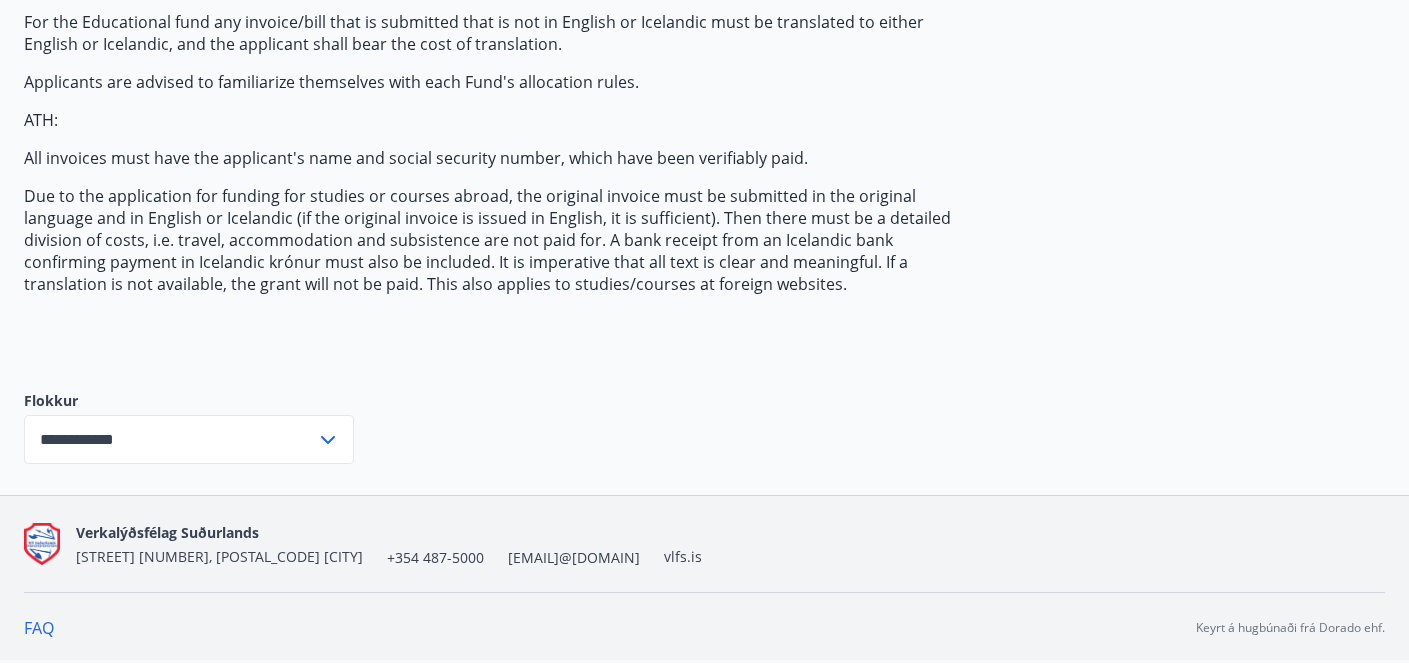 scroll, scrollTop: 0, scrollLeft: 0, axis: both 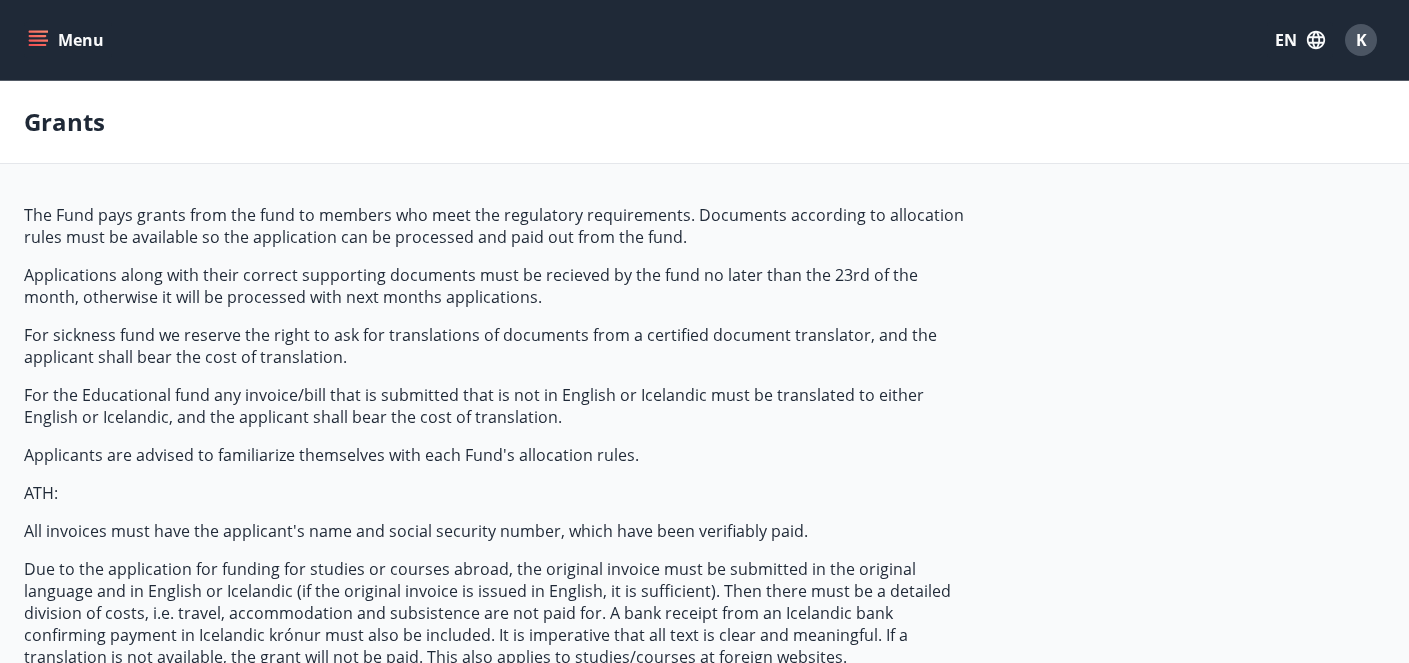 click on "Menu" at bounding box center (68, 40) 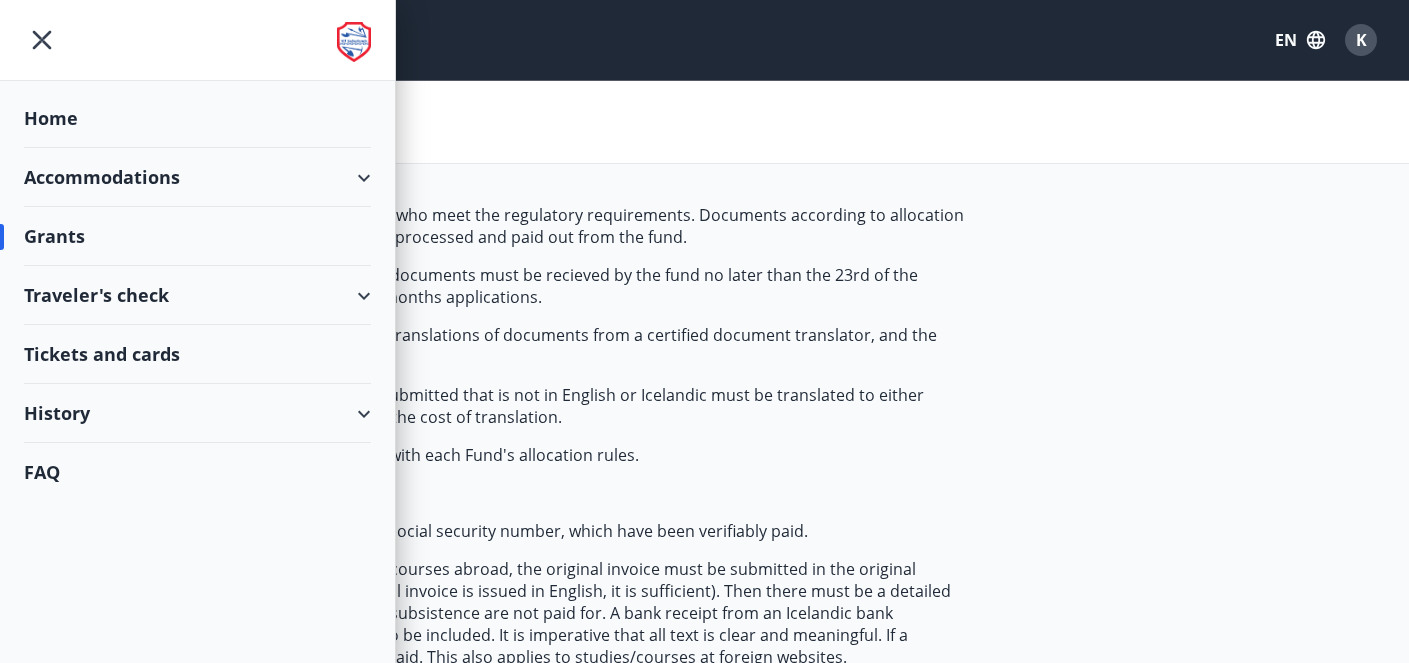 click on "Accommodations" at bounding box center (197, 177) 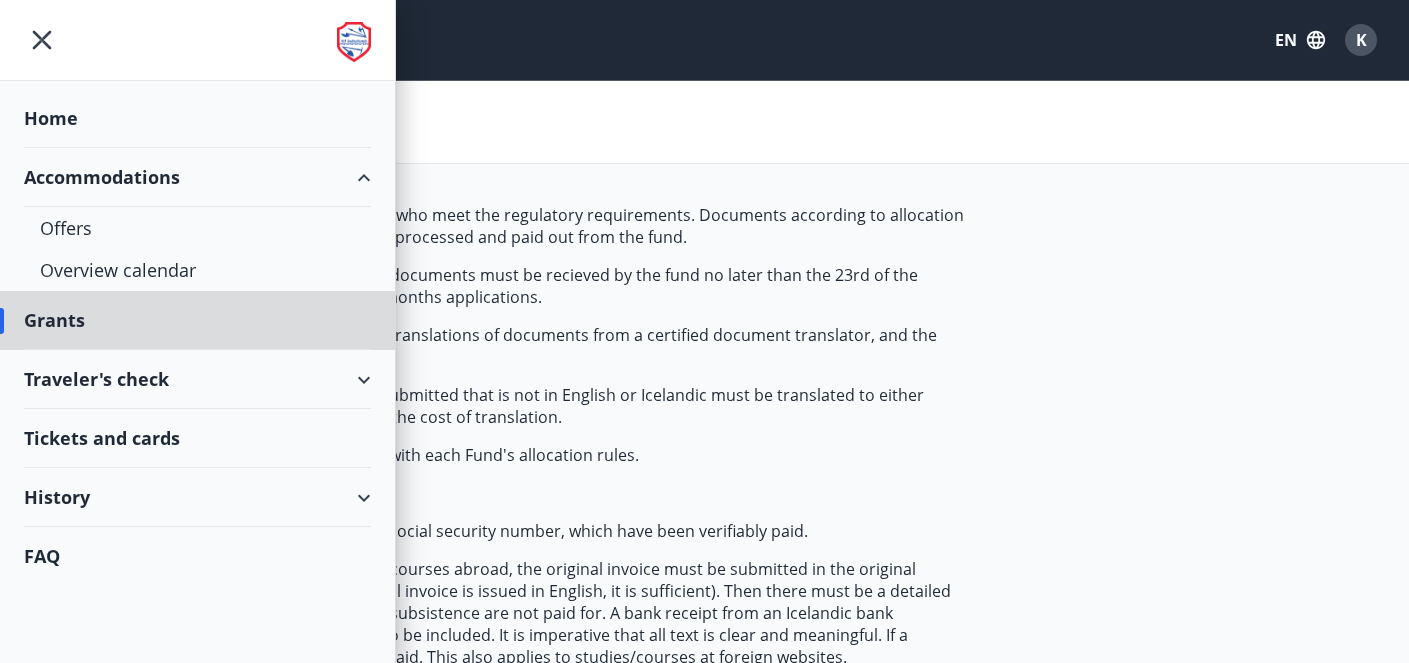 click on "Home" at bounding box center (197, 118) 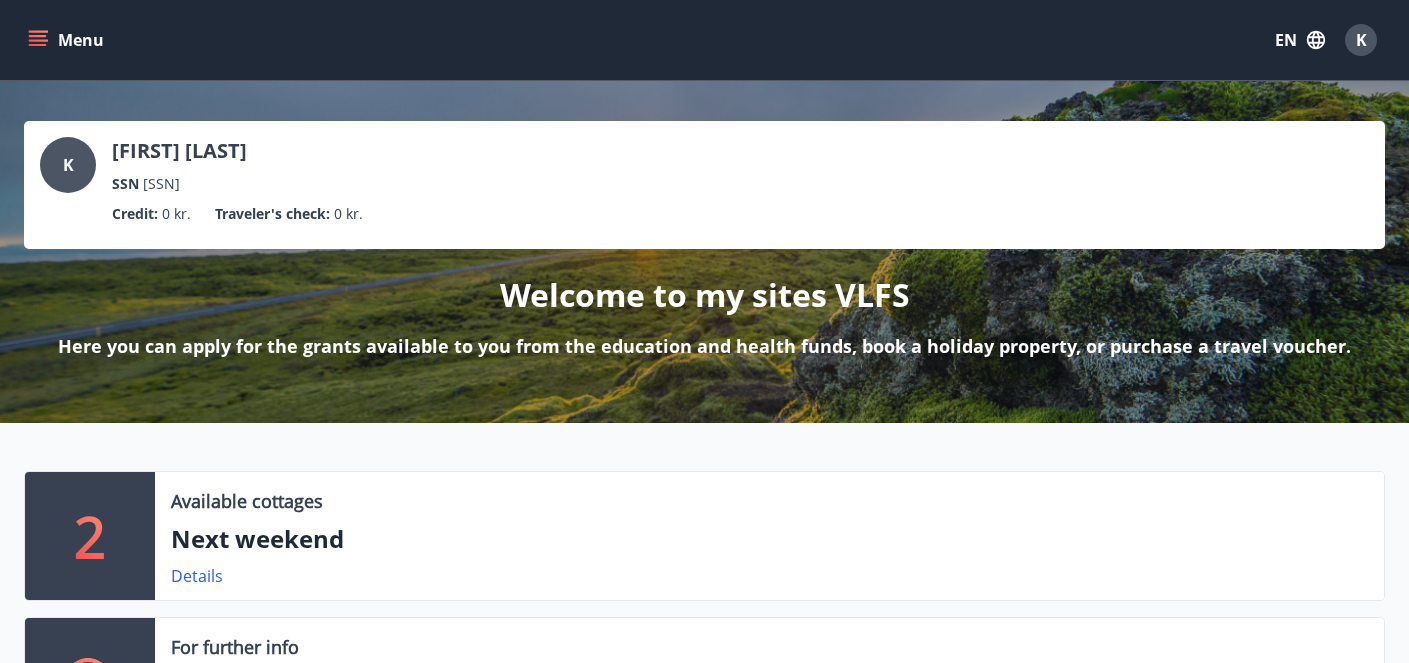 click on "Credit : 0 kr. Traveler's check : 0 kr." at bounding box center [704, 214] 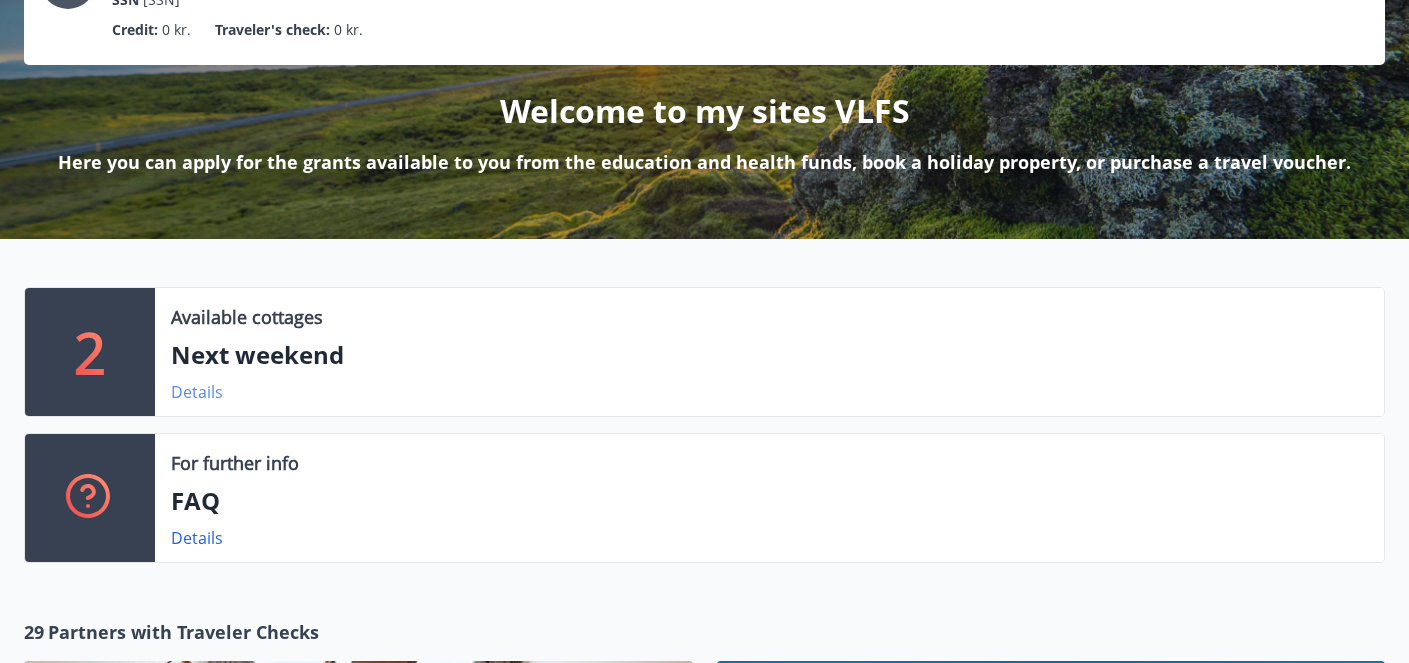 scroll, scrollTop: 0, scrollLeft: 0, axis: both 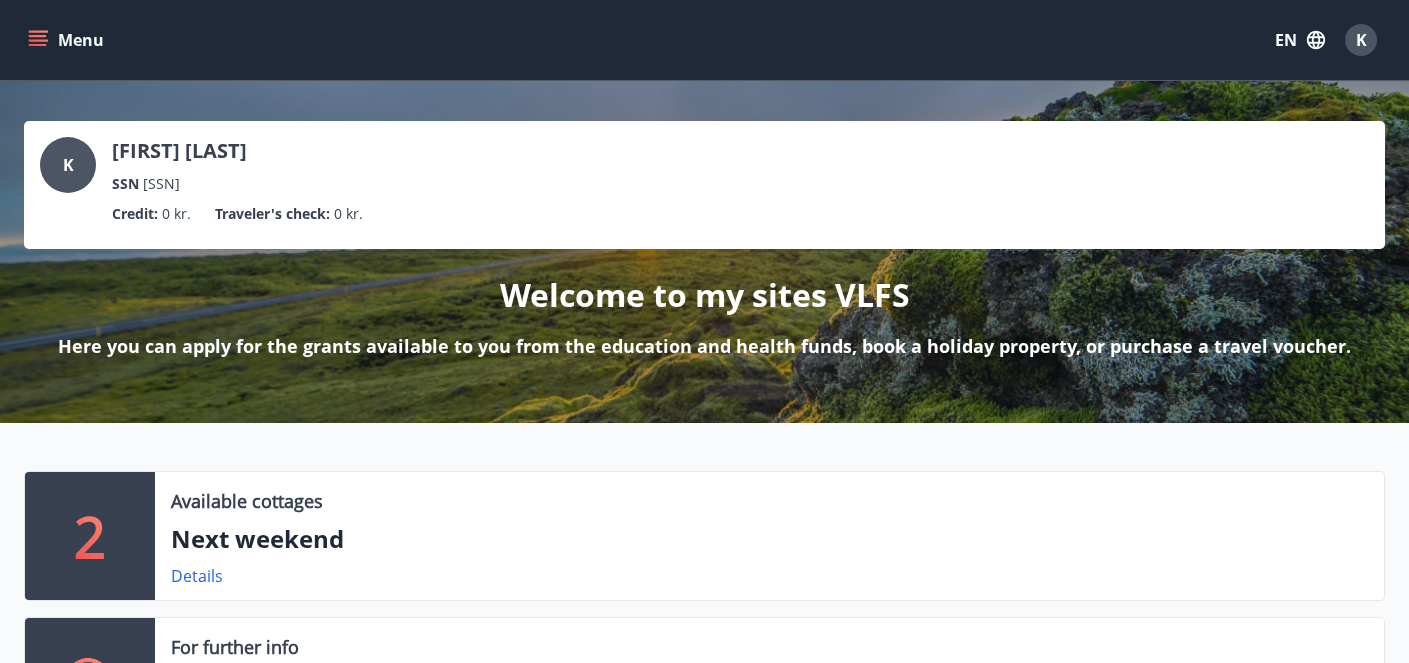 click on "Menu" at bounding box center (68, 40) 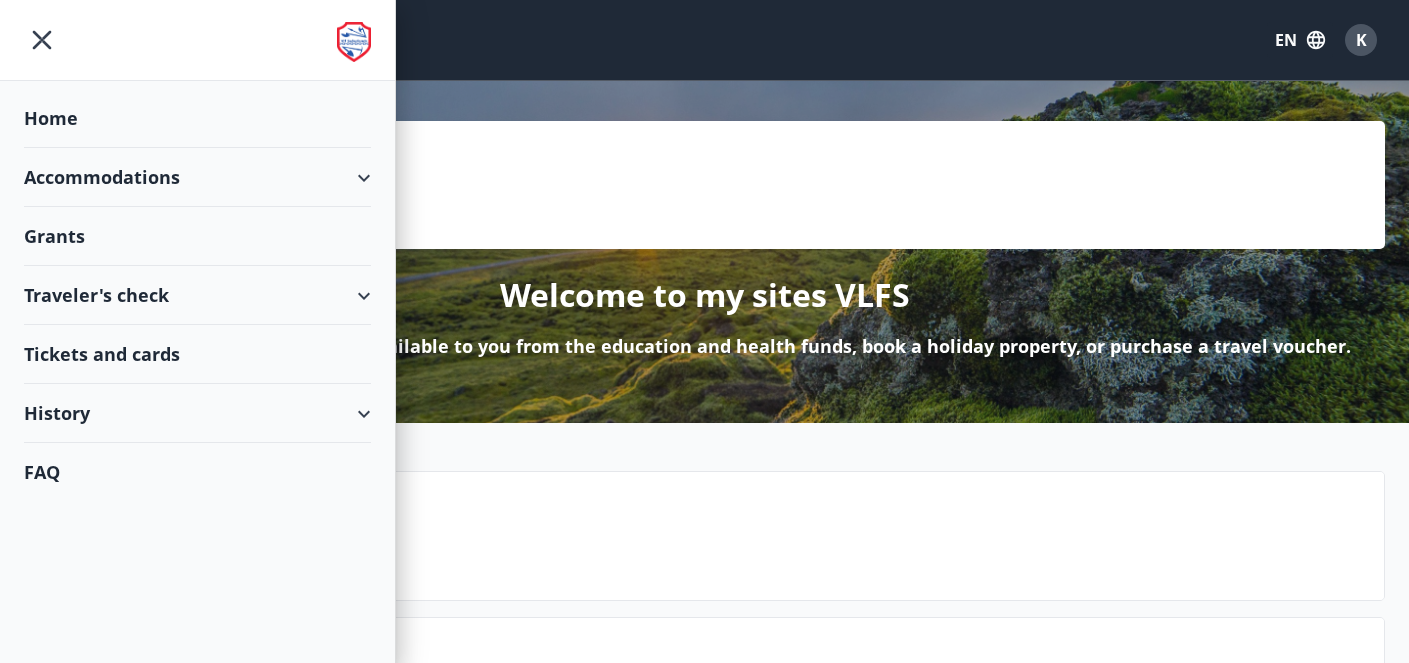 click 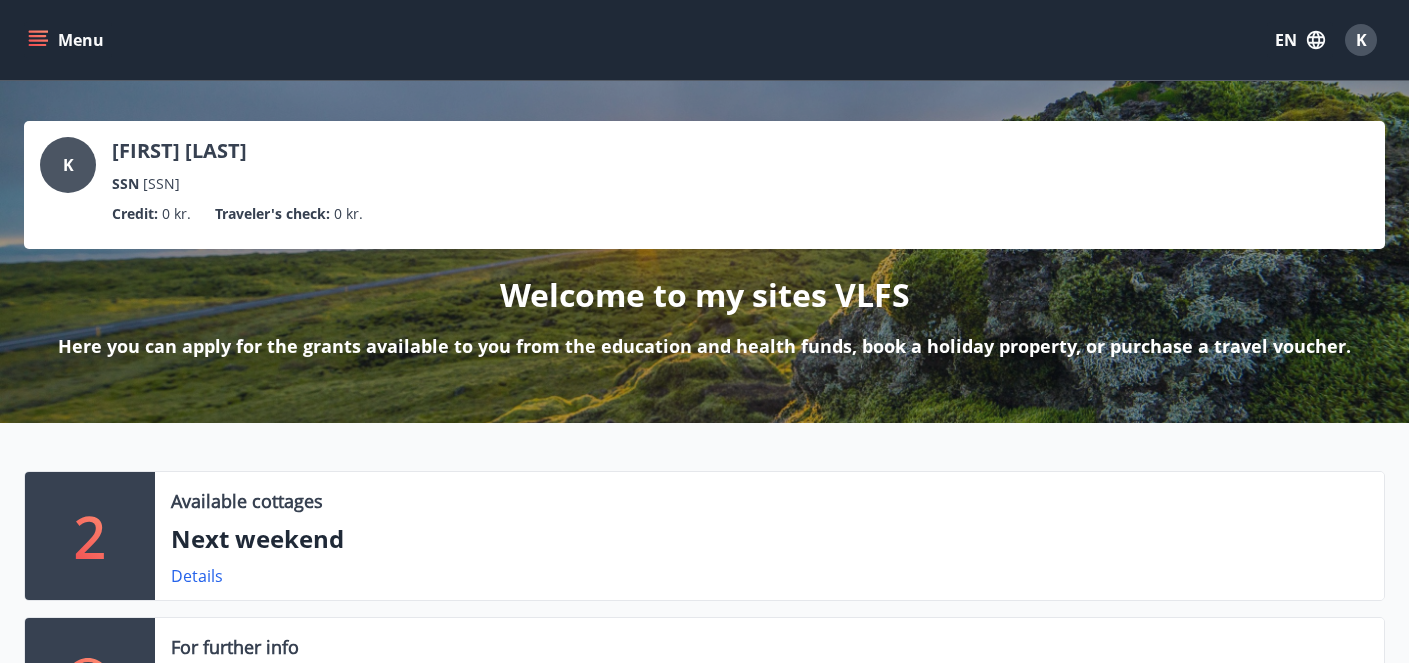 click 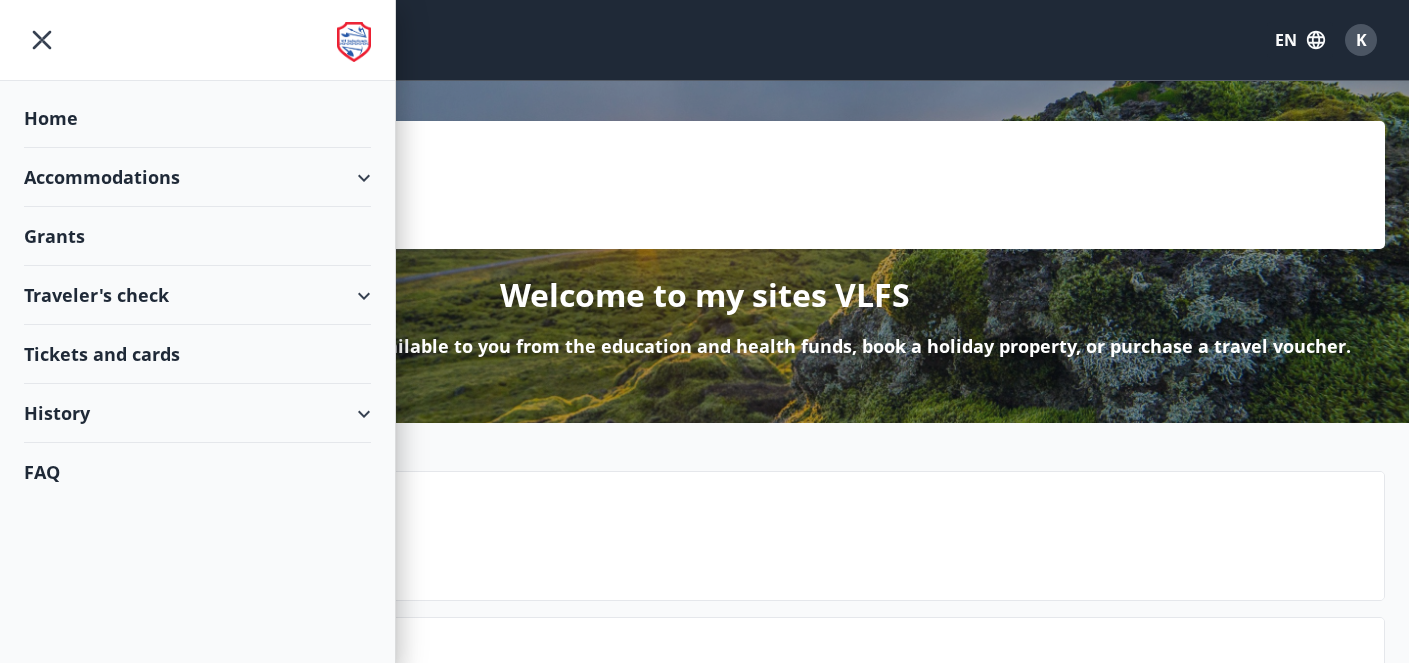 click on "Accommodations" at bounding box center [197, 177] 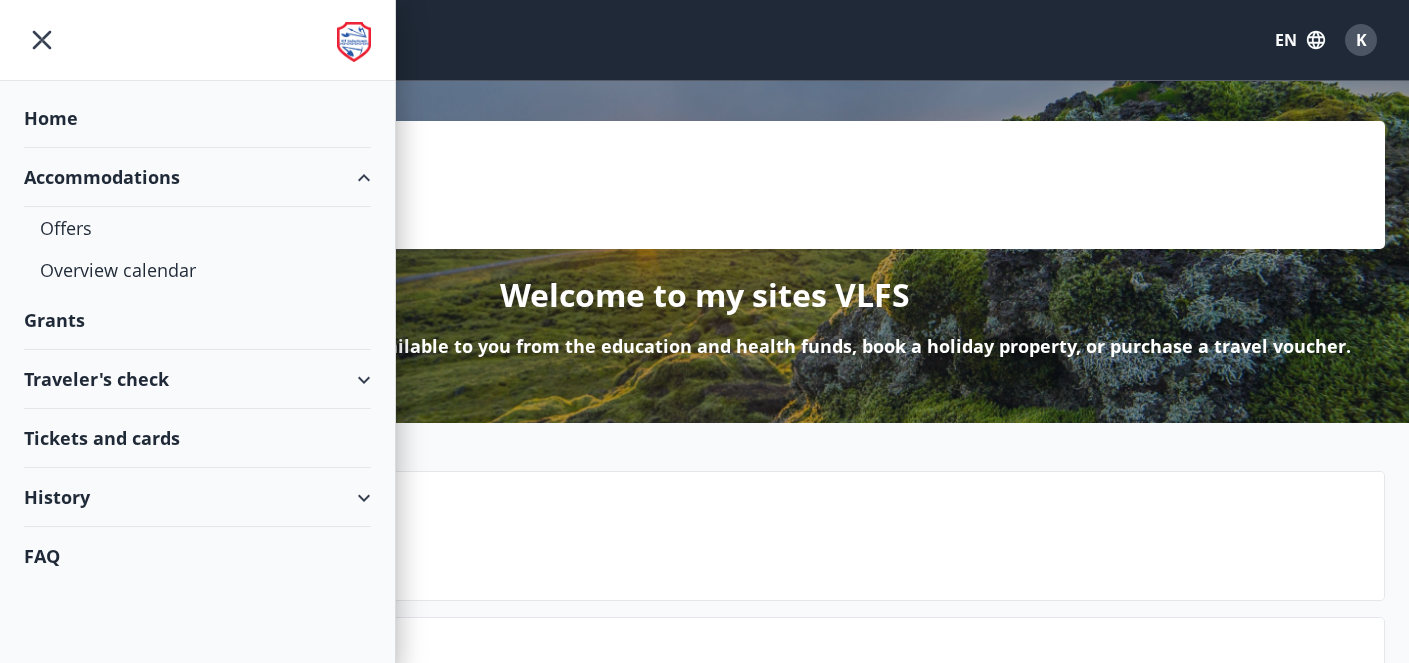 click on "Accommodations" at bounding box center [197, 177] 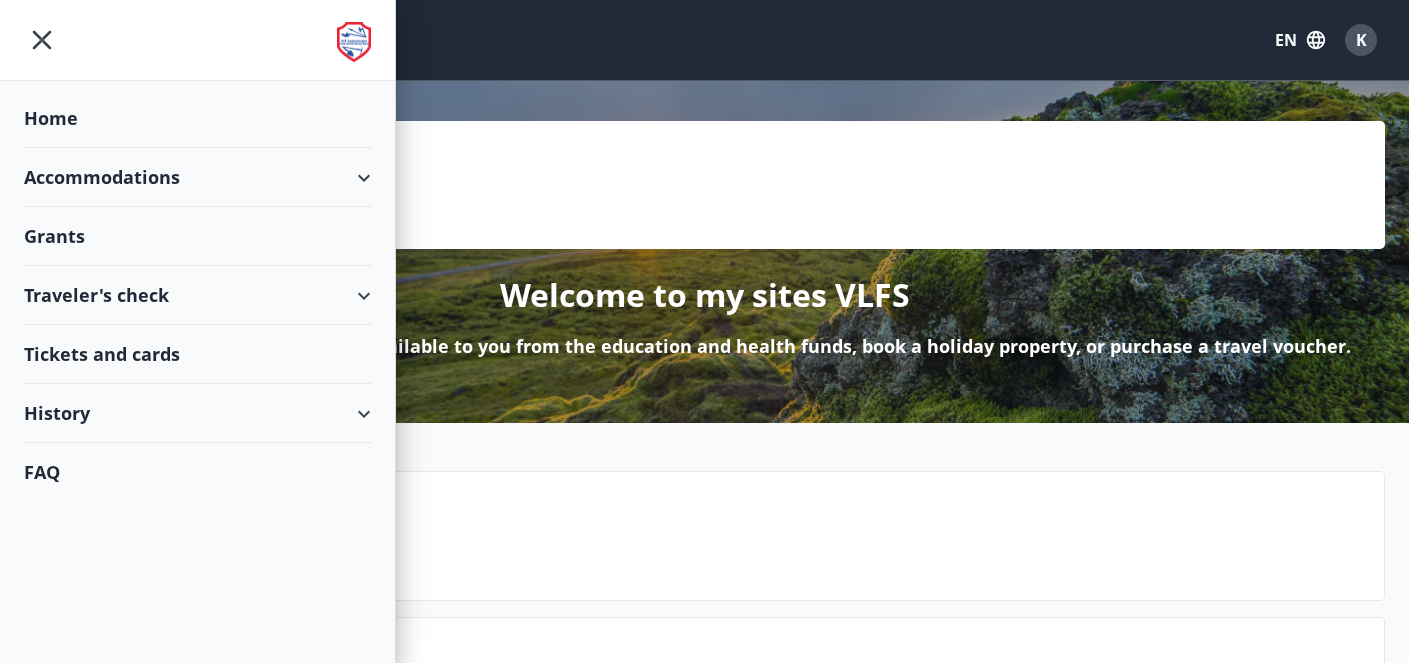 click on "Home" at bounding box center [197, 118] 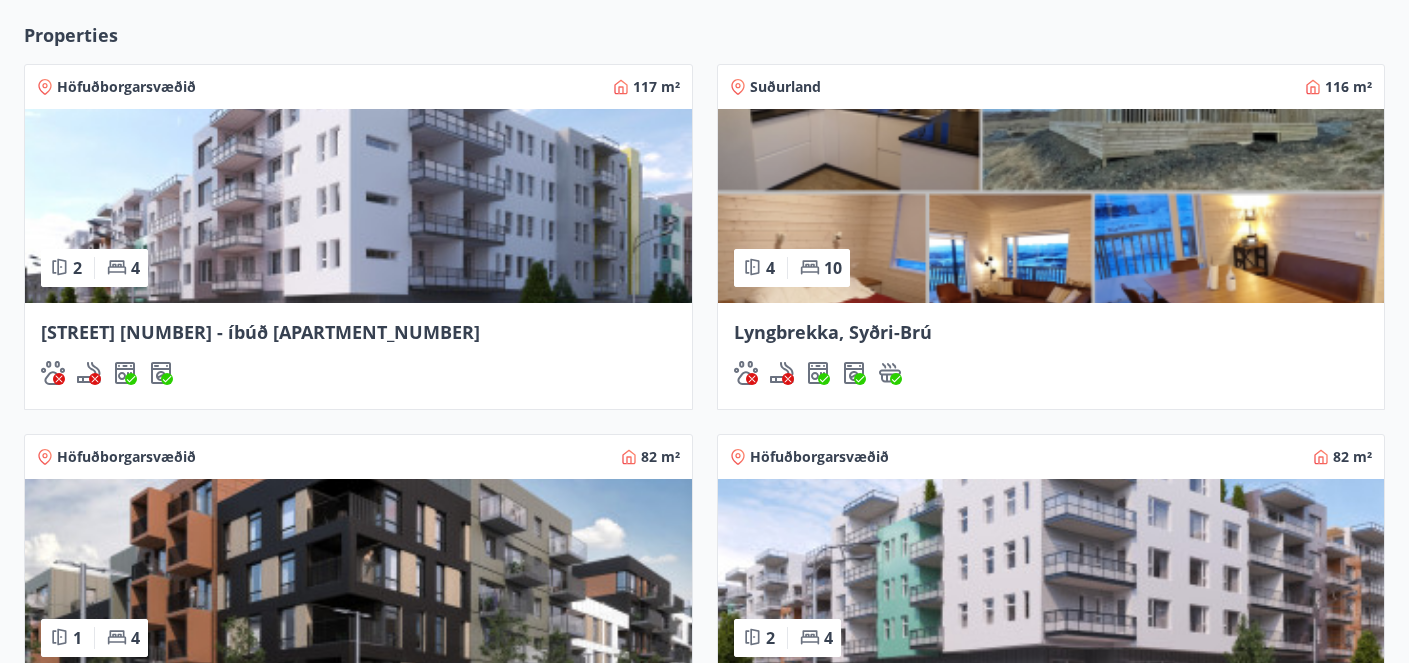 scroll, scrollTop: 1885, scrollLeft: 0, axis: vertical 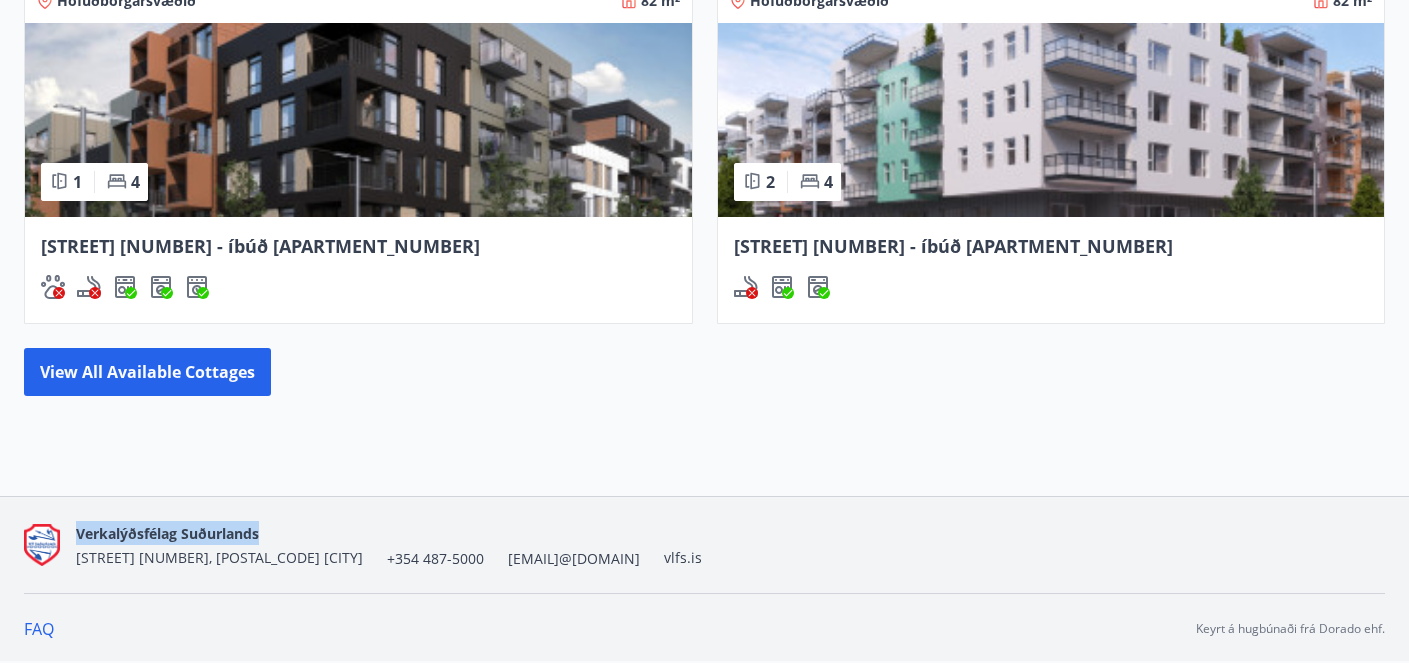 drag, startPoint x: 269, startPoint y: 531, endPoint x: 78, endPoint y: 527, distance: 191.04189 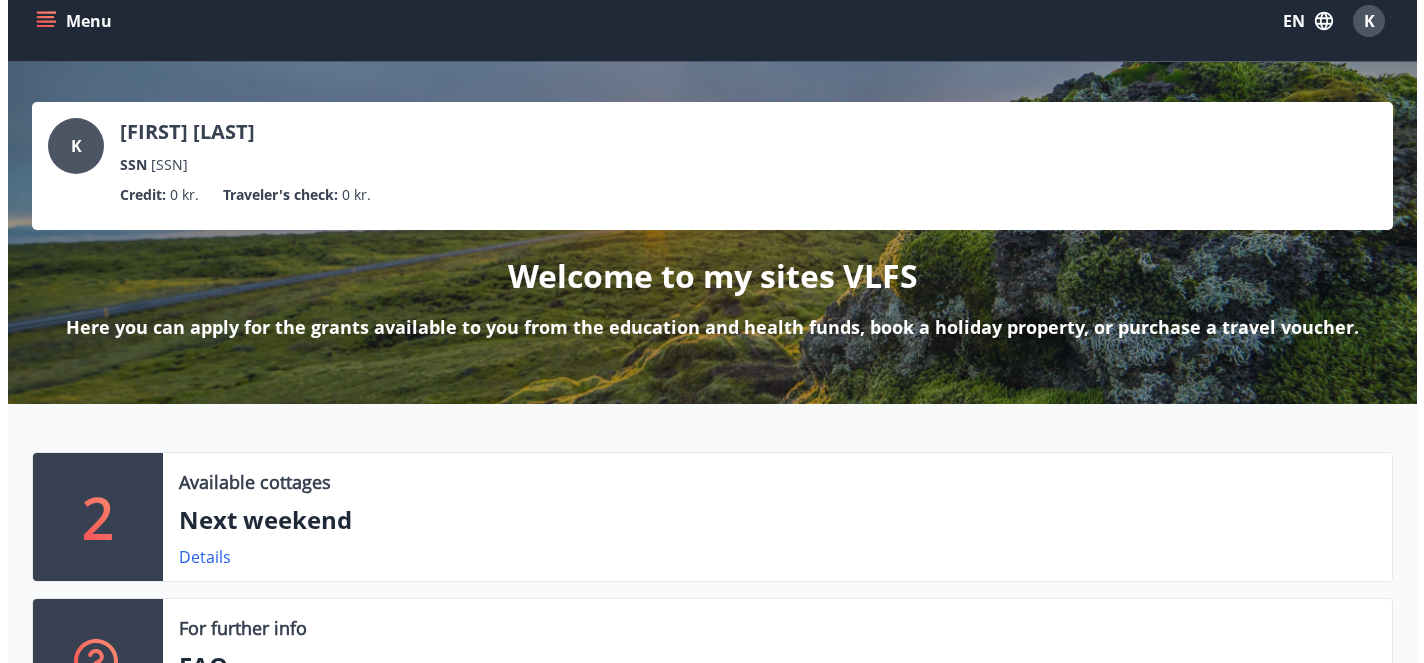 scroll, scrollTop: 0, scrollLeft: 0, axis: both 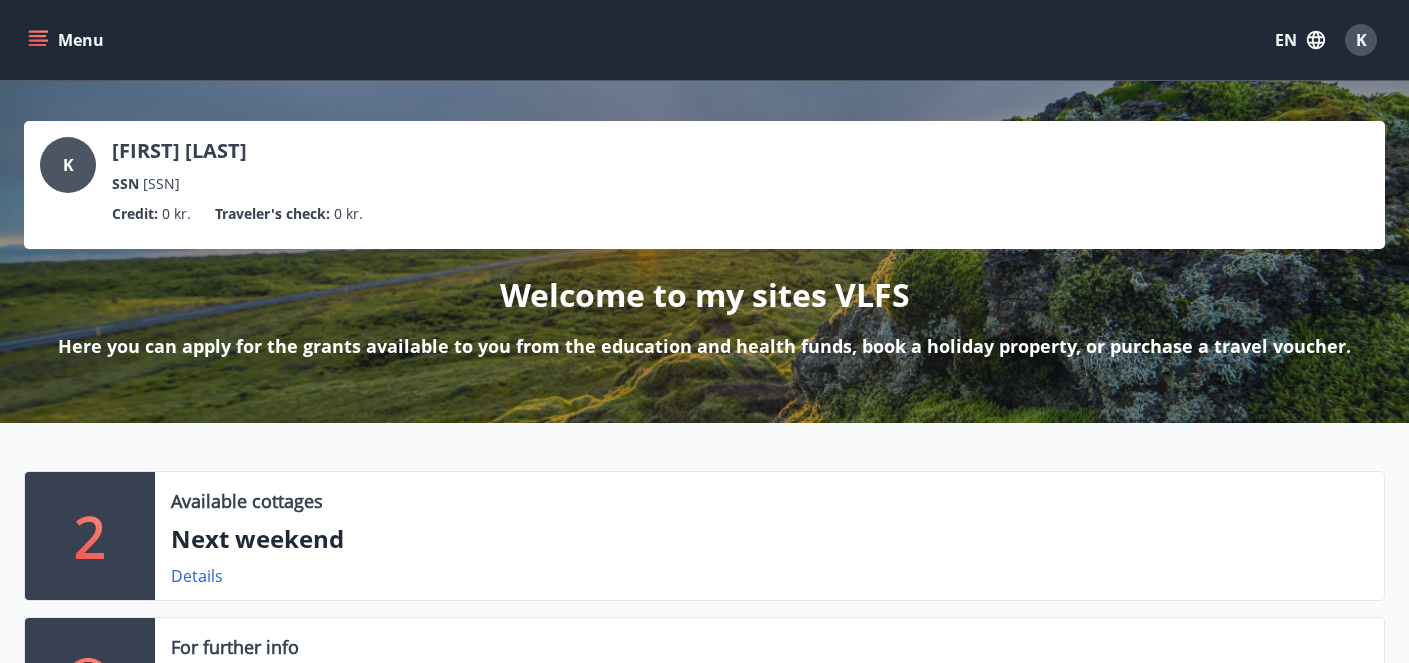 click on "EN" at bounding box center [1300, 40] 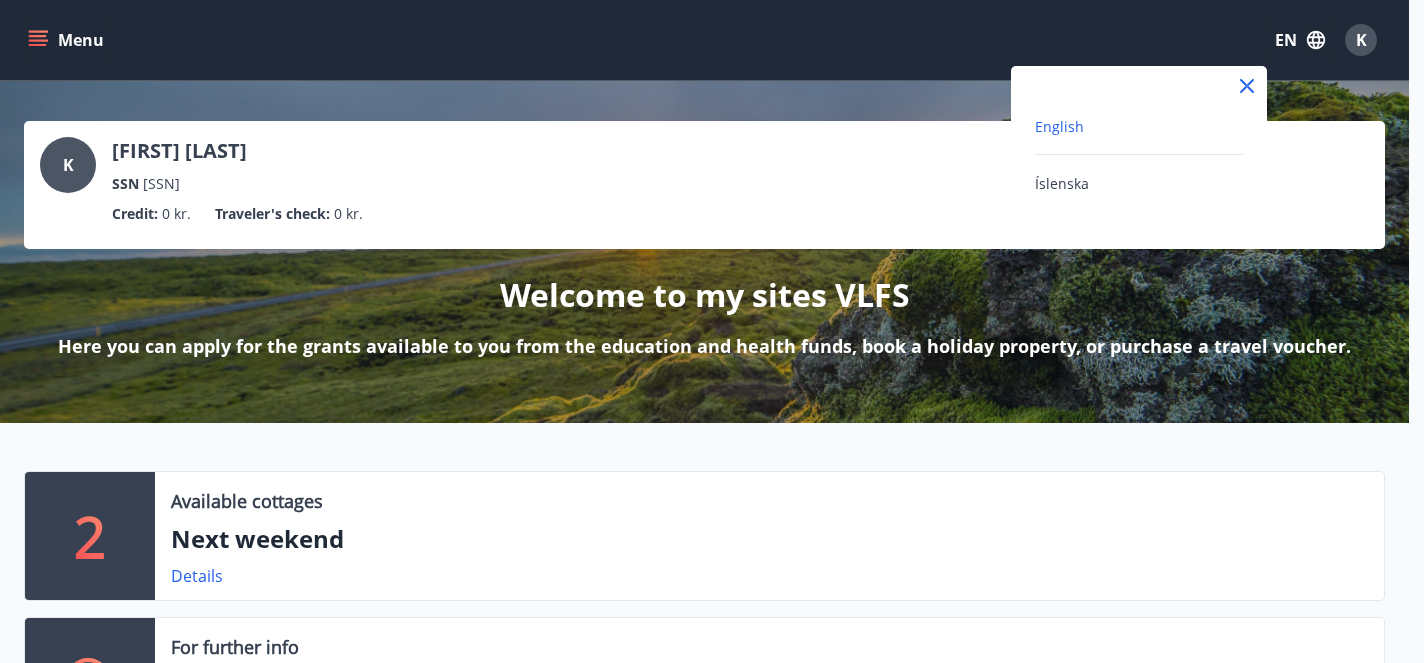 click at bounding box center (712, 331) 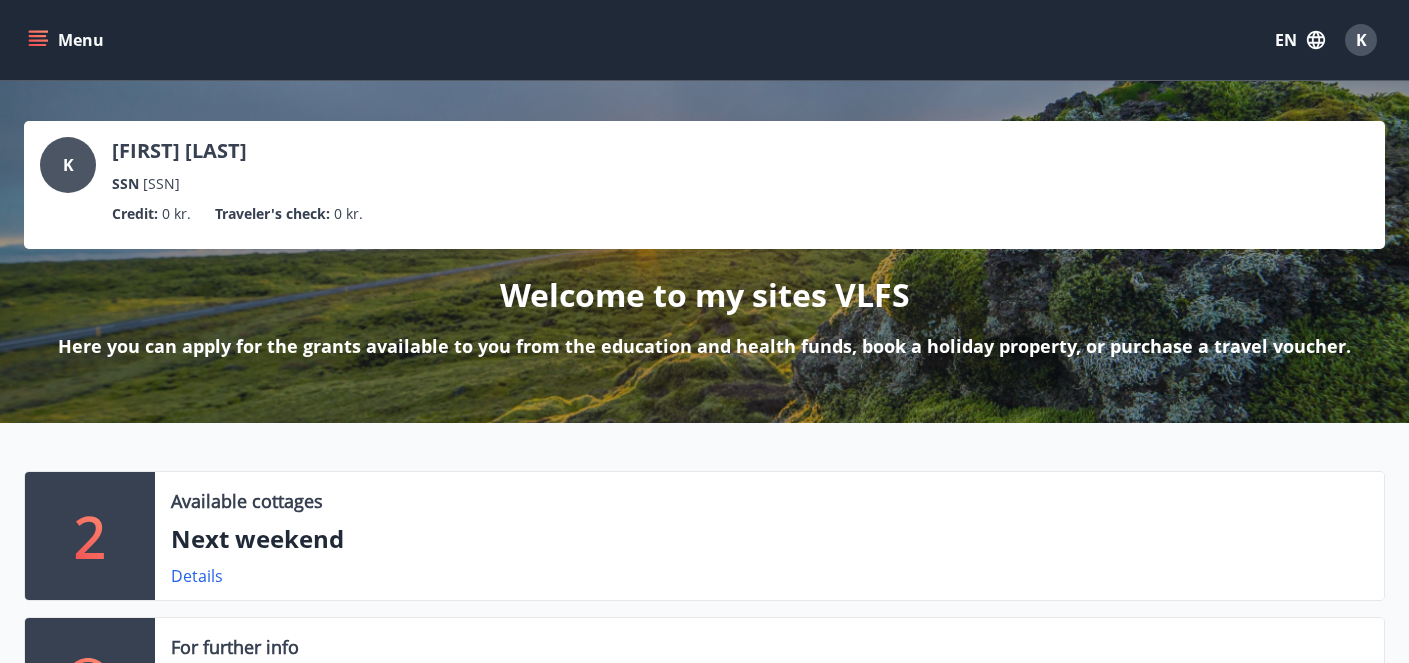 click on "K" at bounding box center (1361, 40) 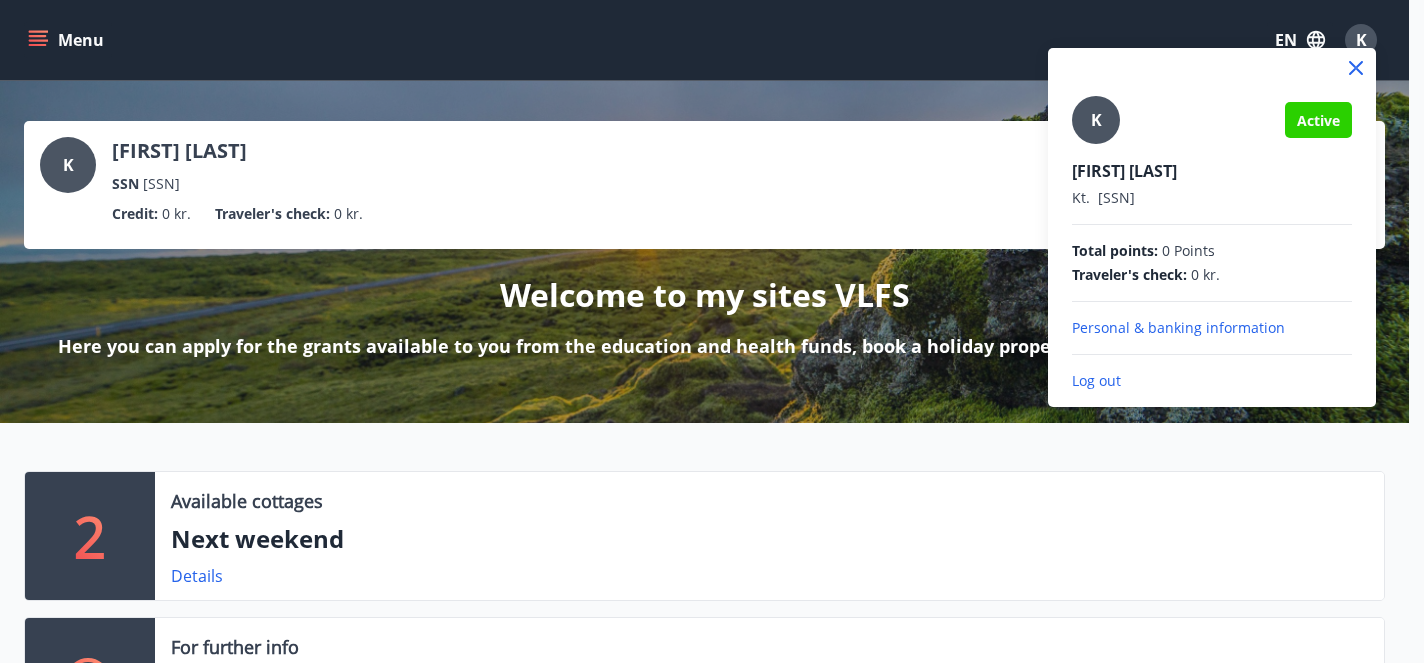 click on "Personal & banking information" at bounding box center [1212, 328] 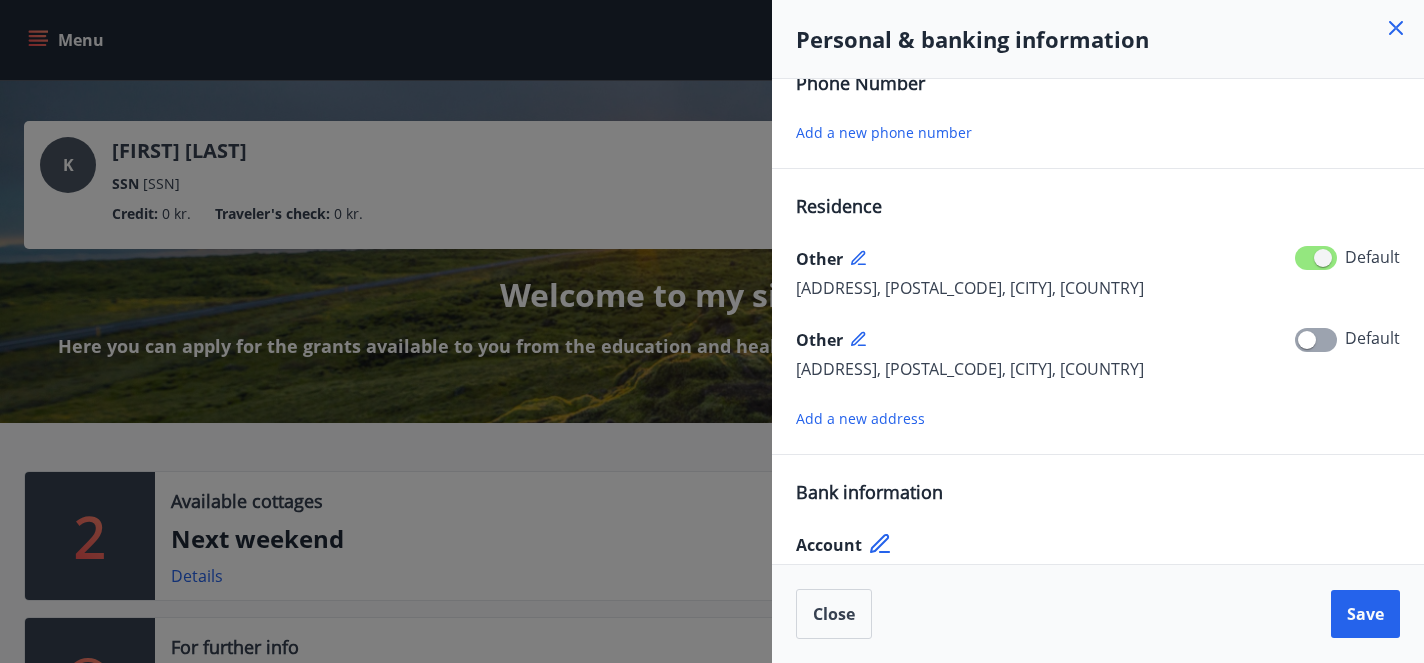 scroll, scrollTop: 239, scrollLeft: 0, axis: vertical 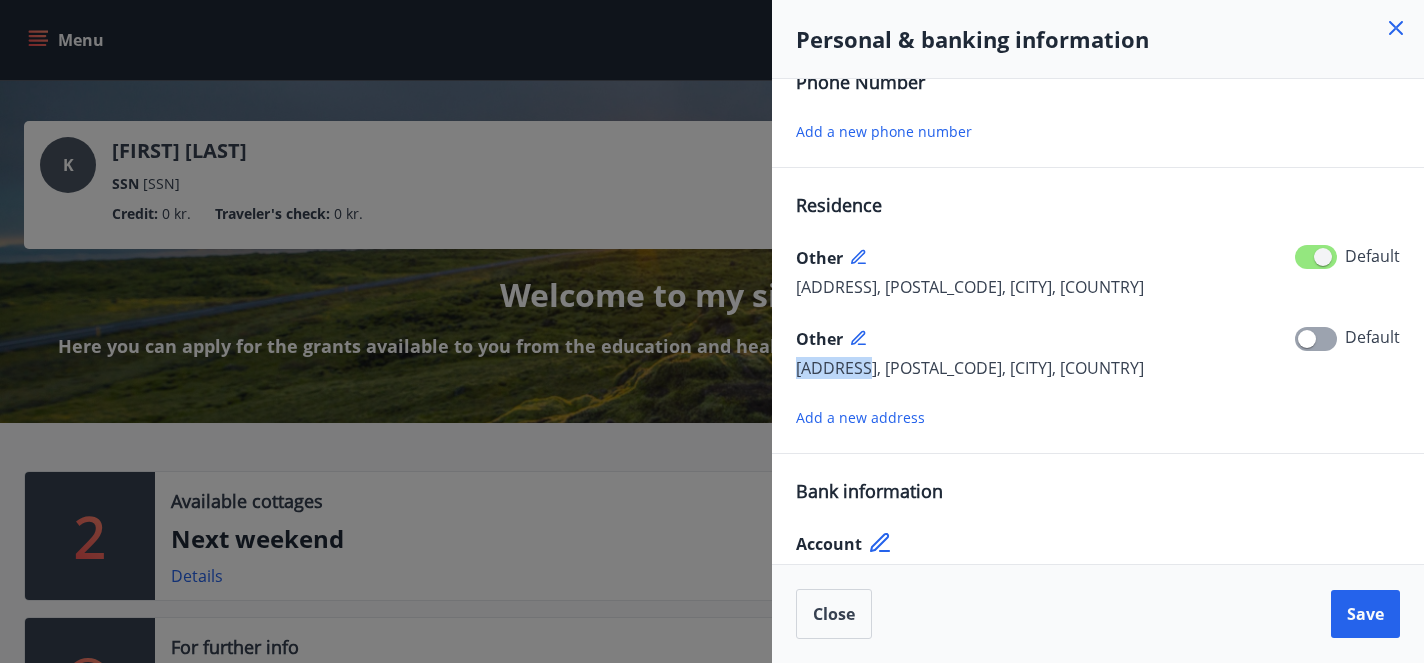 drag, startPoint x: 869, startPoint y: 367, endPoint x: 795, endPoint y: 371, distance: 74.10803 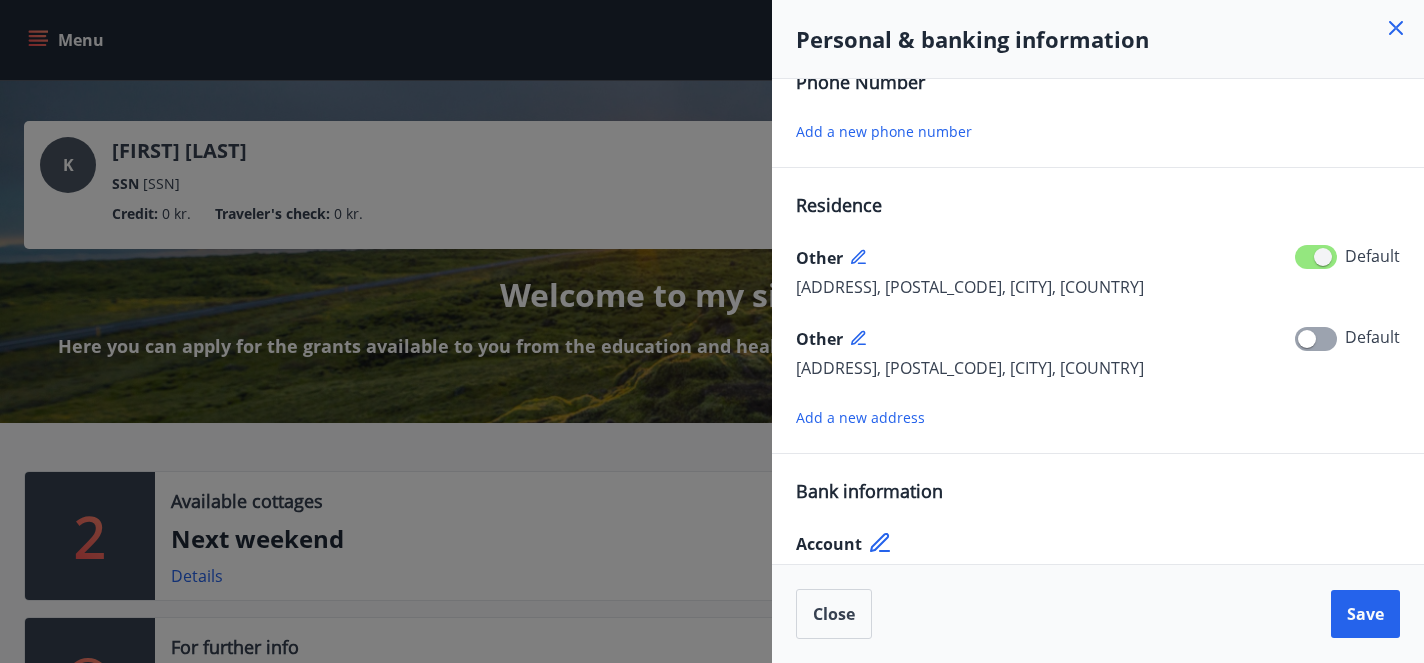 click on "[ADDRESS], [POSTAL_CODE], [CITY], [COUNTRY] Default" at bounding box center (1098, 287) 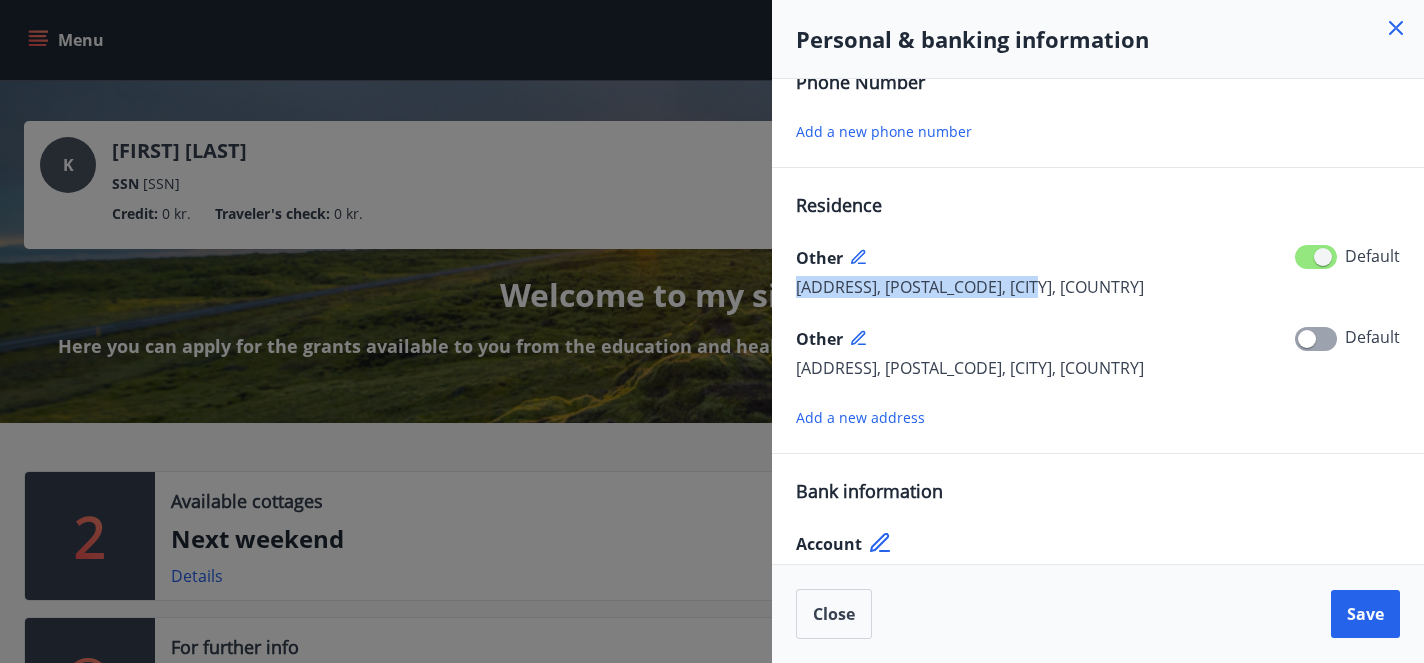 drag, startPoint x: 796, startPoint y: 287, endPoint x: 1013, endPoint y: 290, distance: 217.02074 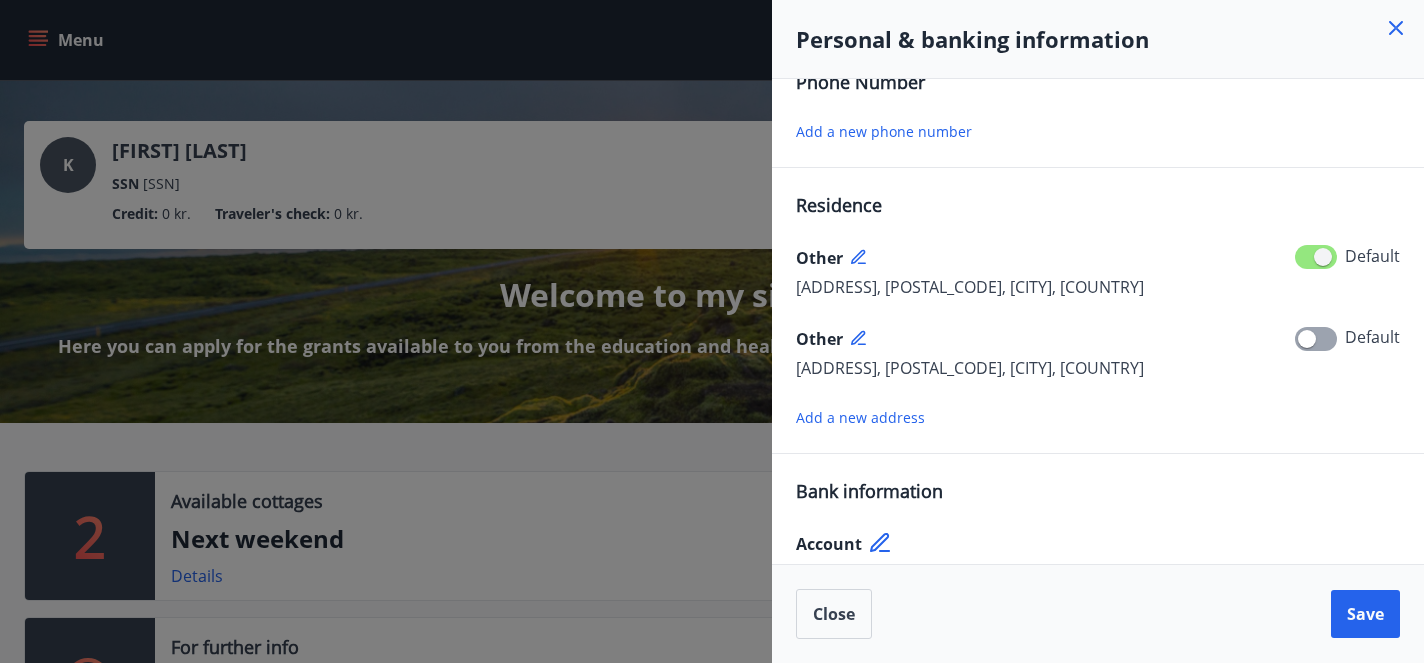 click on "[ADDRESS], [POSTAL_CODE], [CITY], [COUNTRY] Default" at bounding box center [1098, 287] 